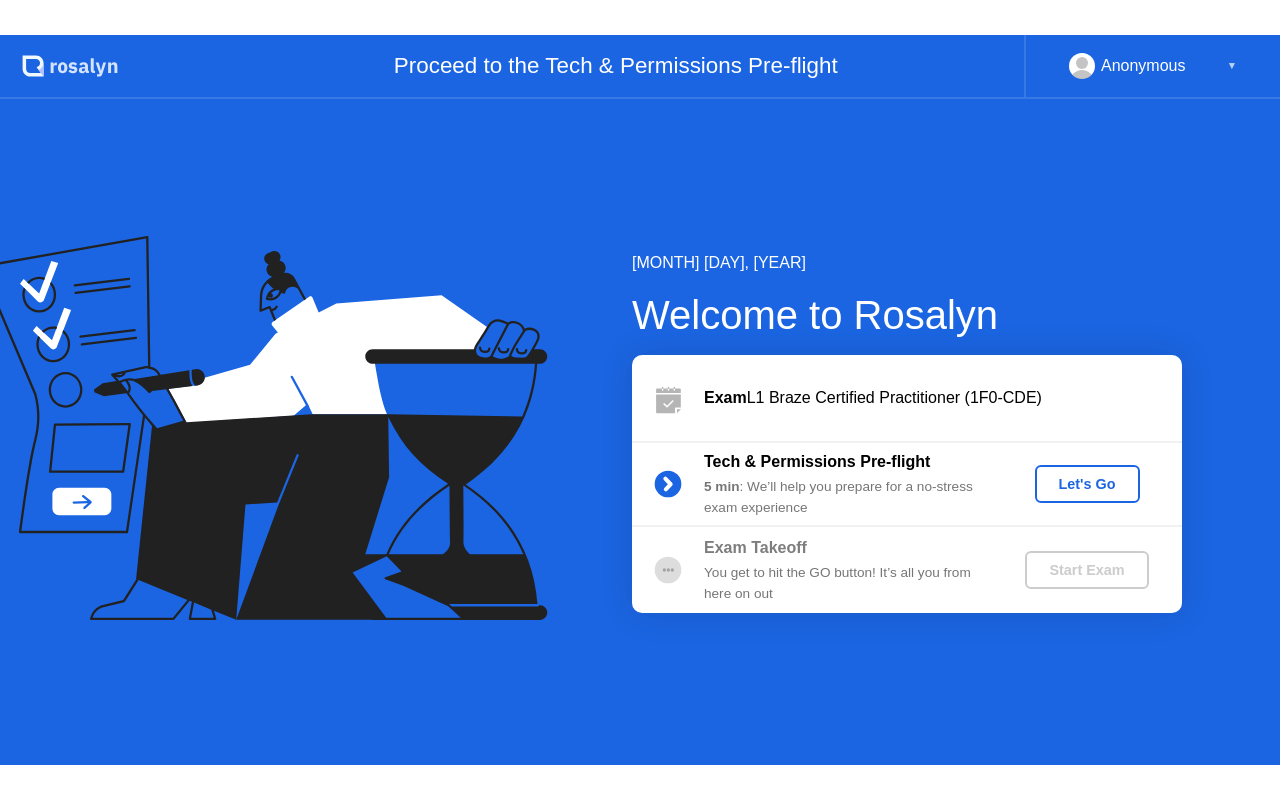 scroll, scrollTop: 0, scrollLeft: 0, axis: both 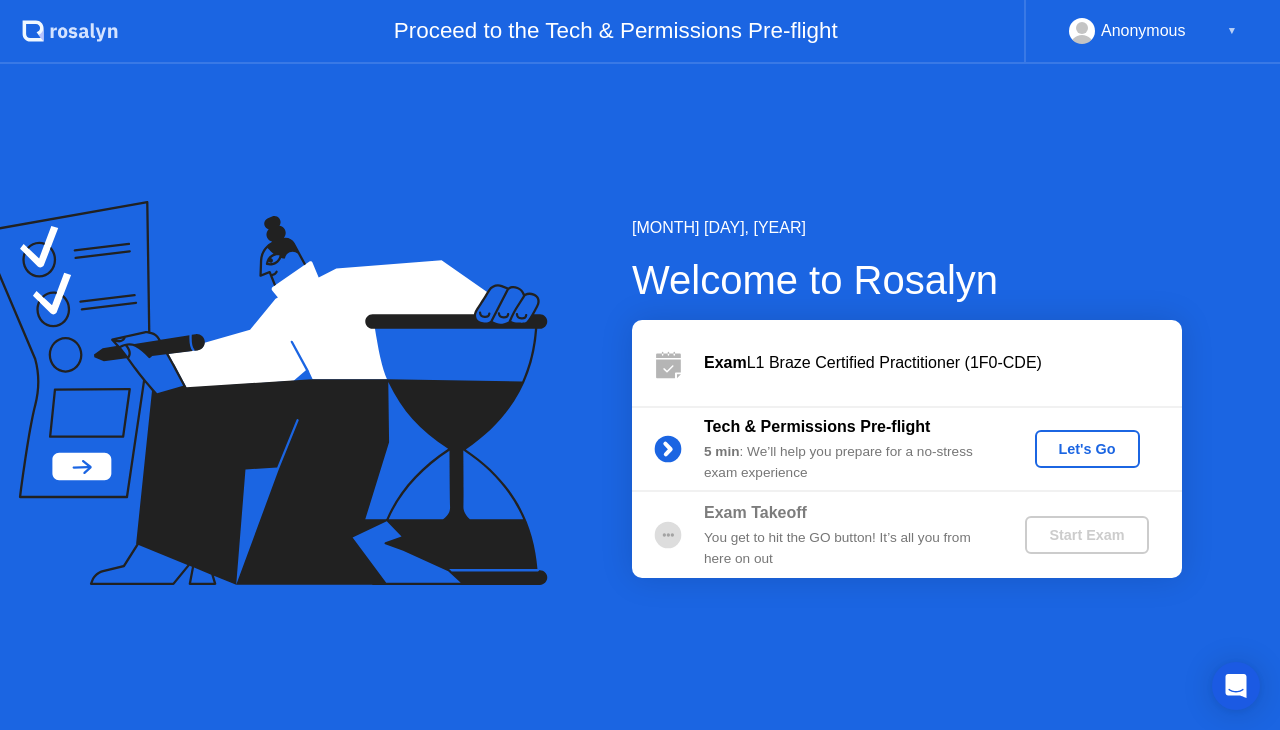 click on "Let's Go" 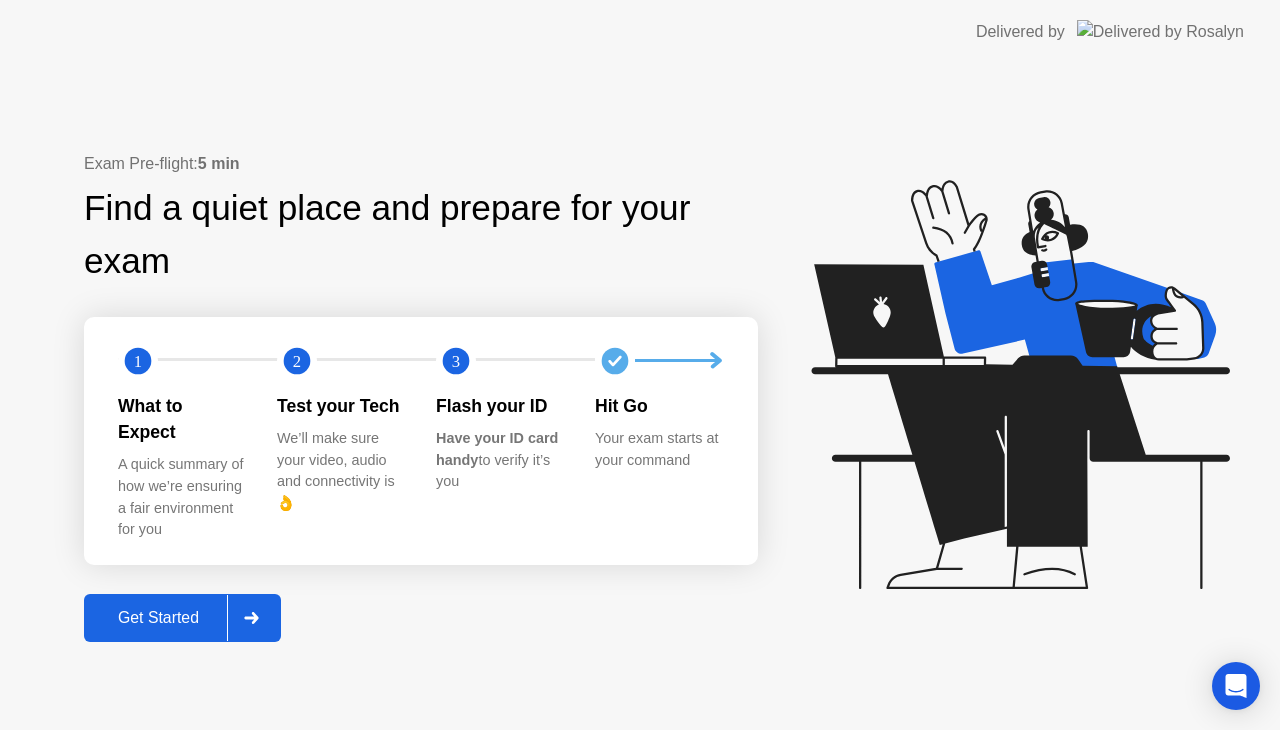 click 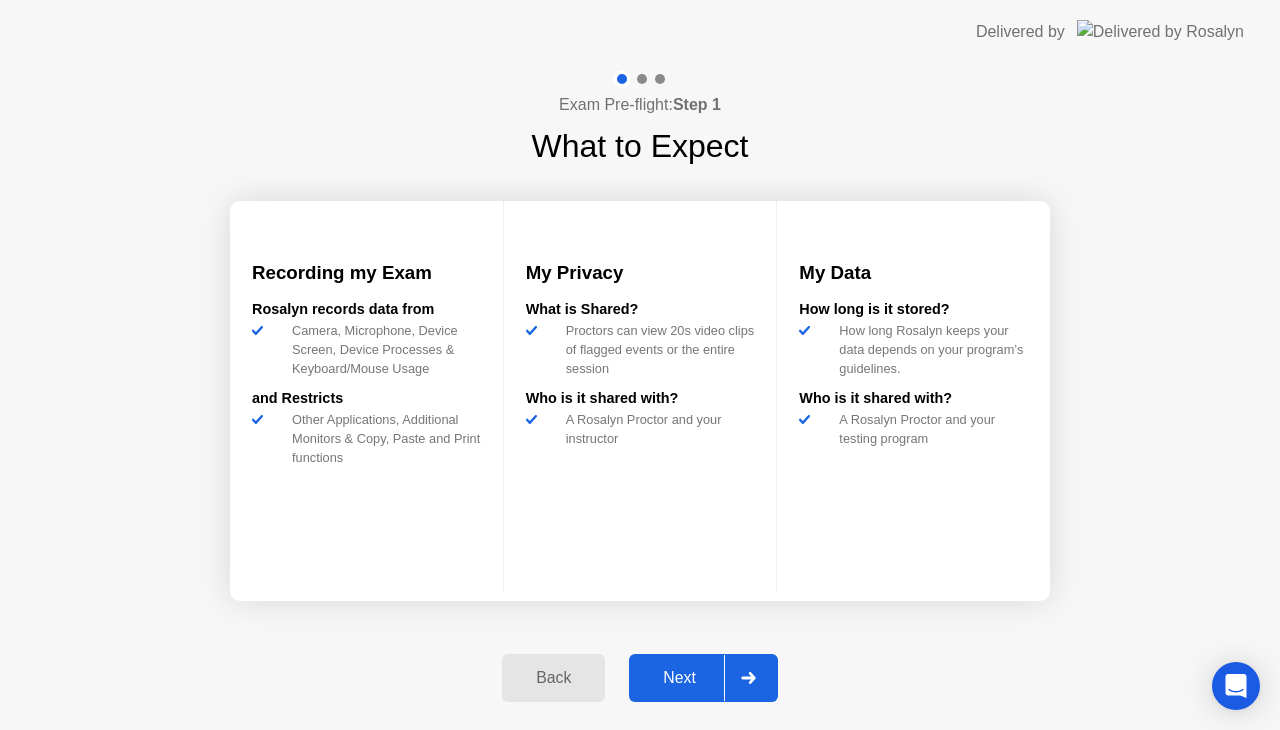 click 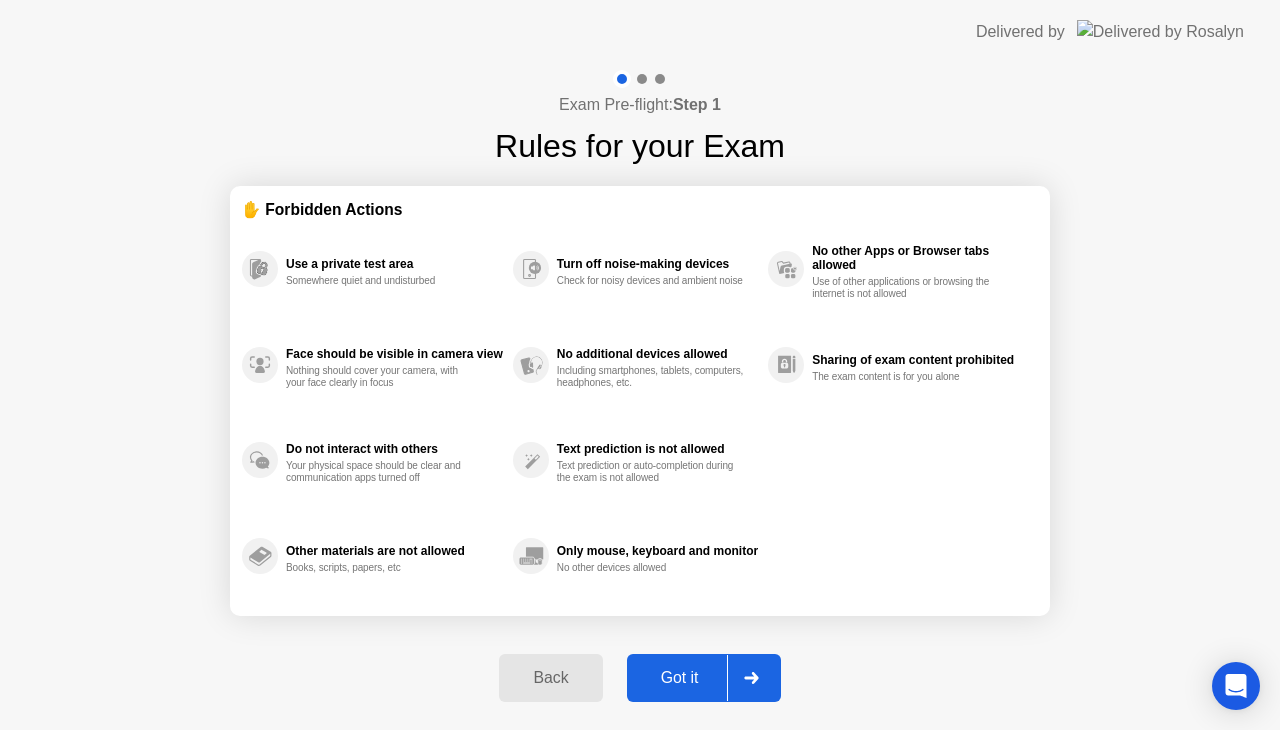 click 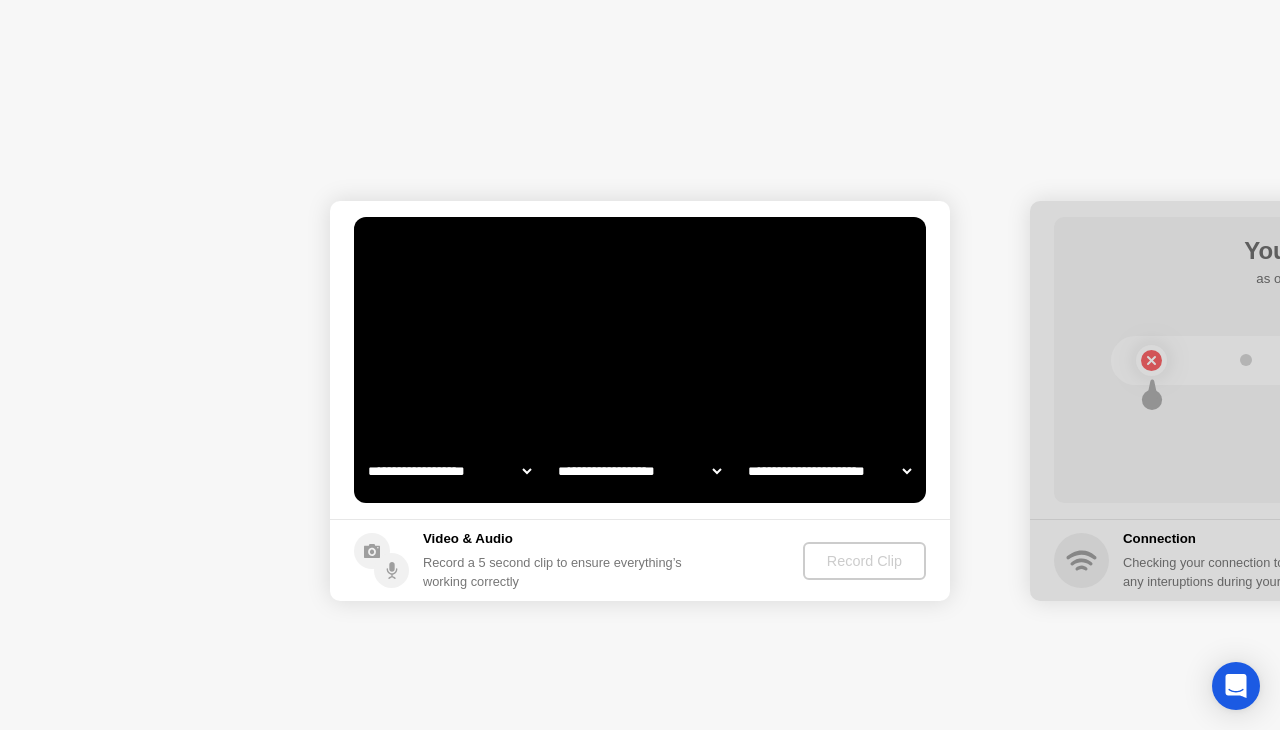 select on "**********" 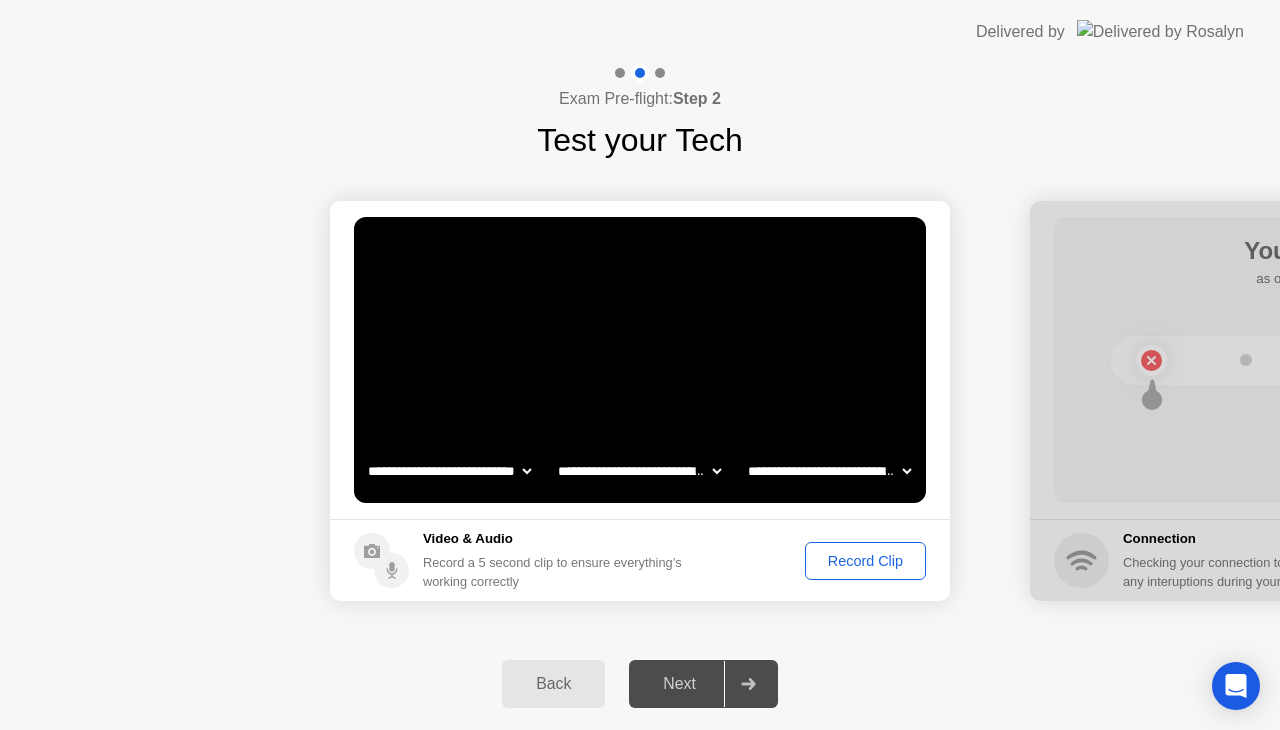 click on "[FIRST] [LAST] [ADDRESS] [CITY]" 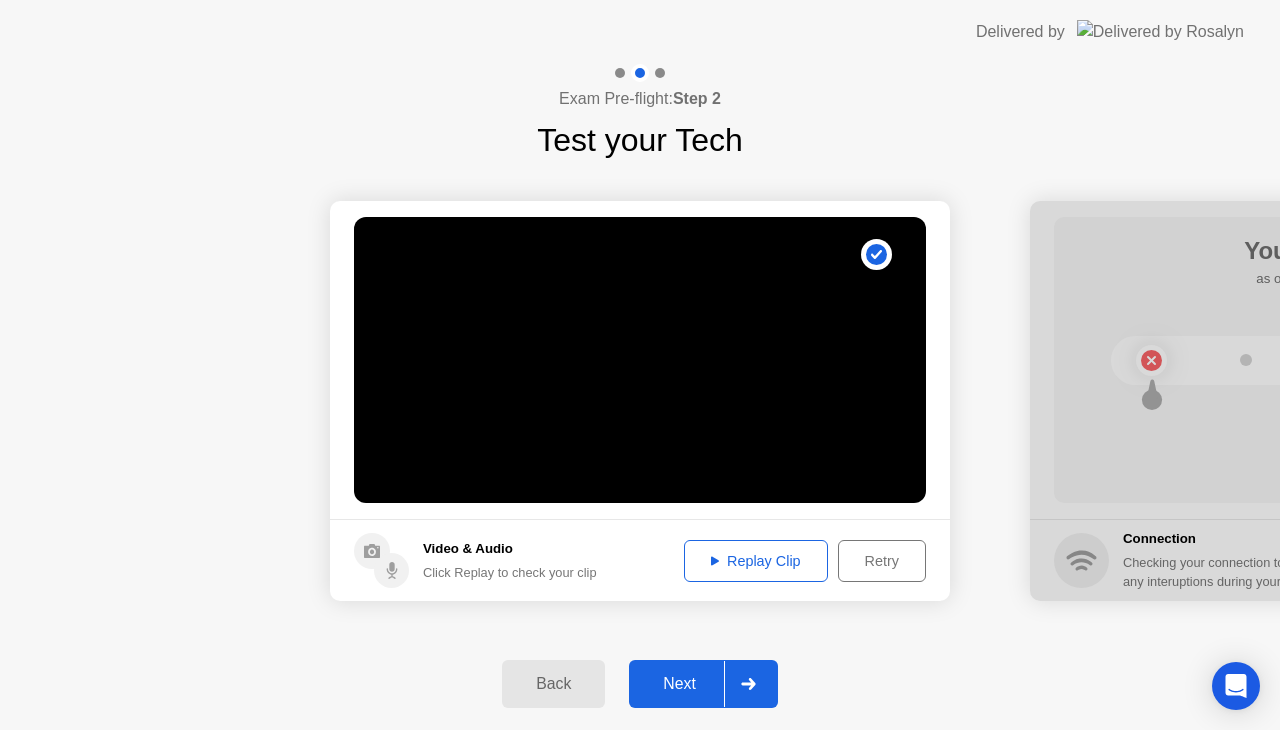 click on "Next" 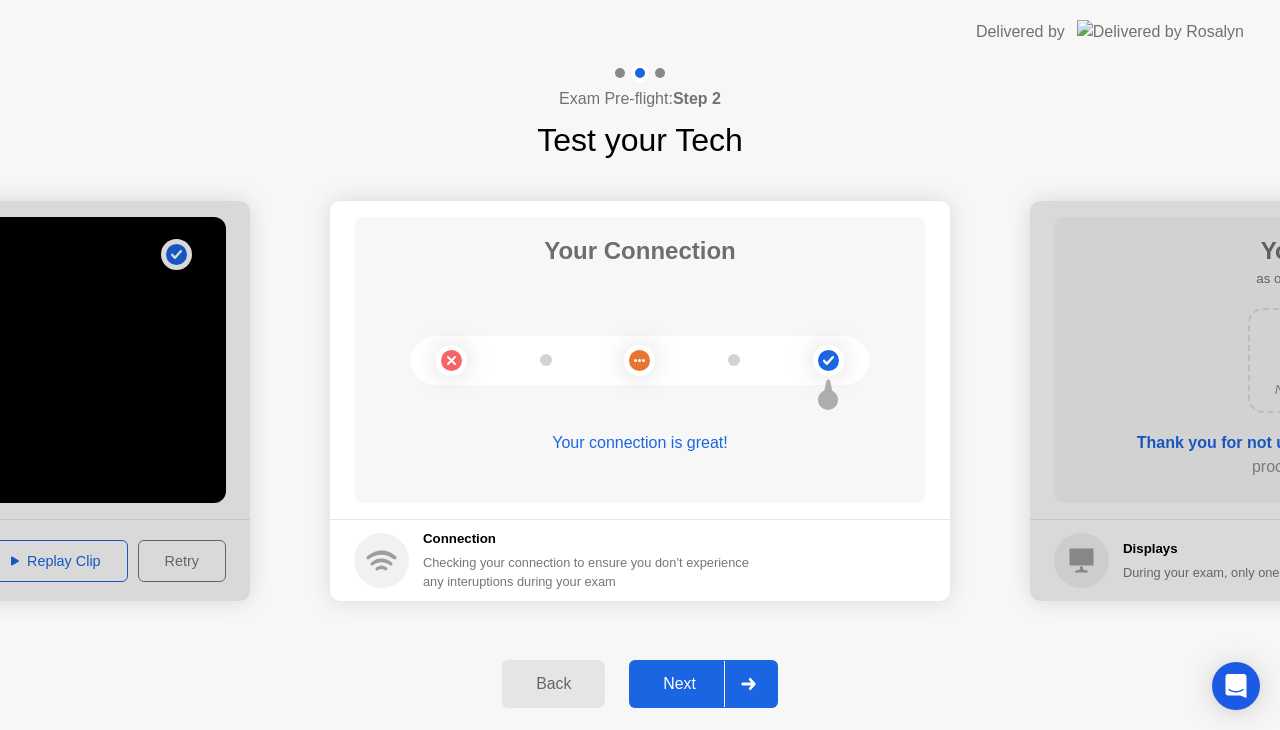 click on "Next" 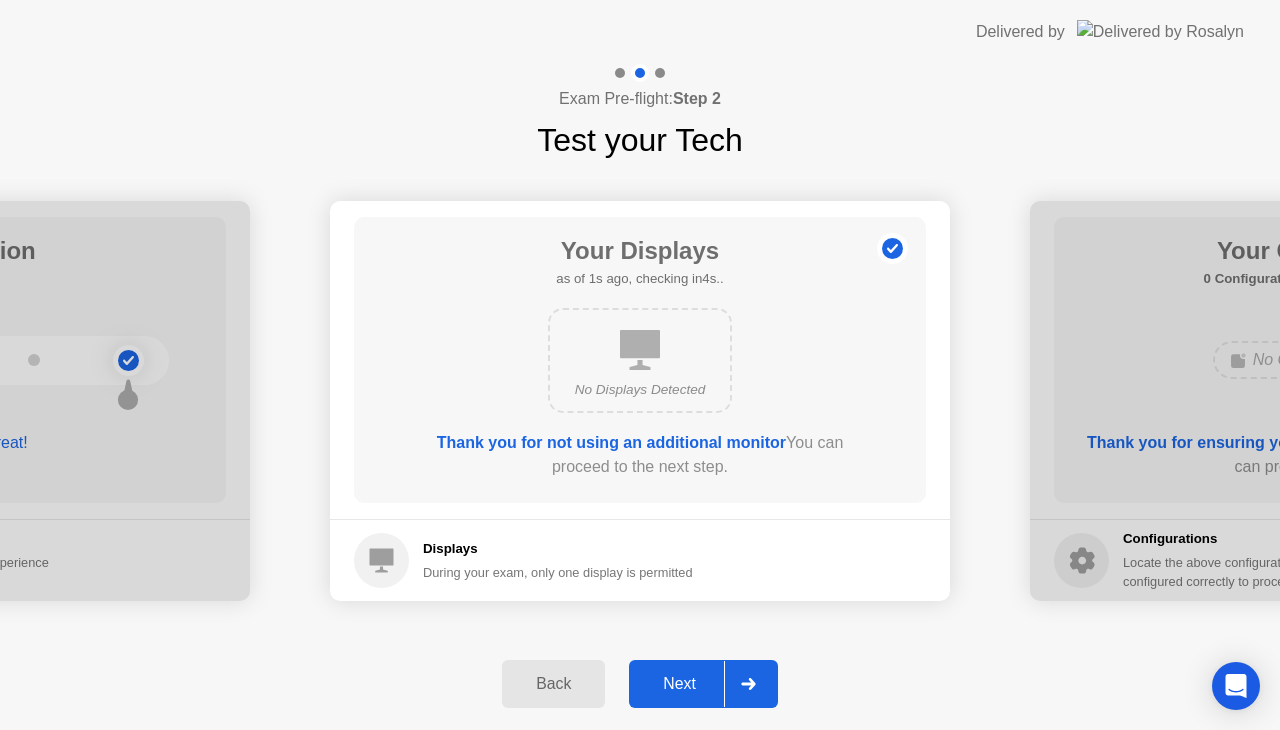 click on "Next" 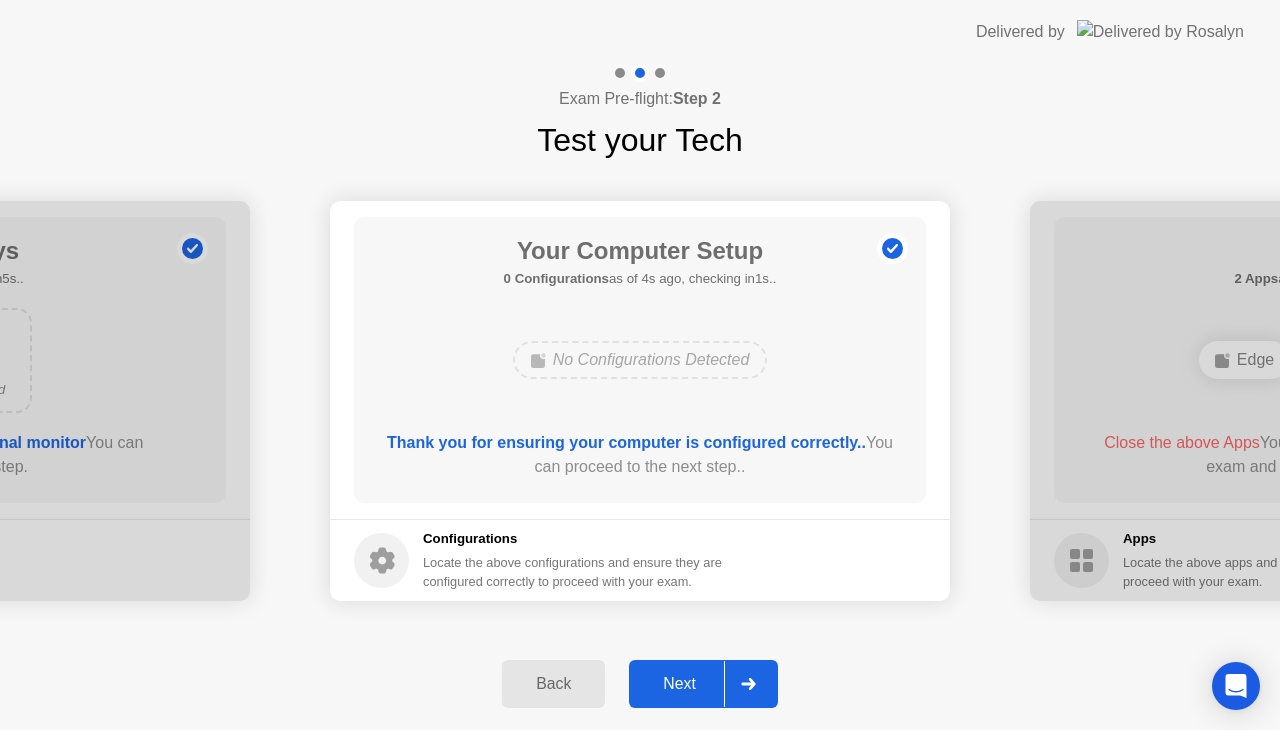 click on "Next" 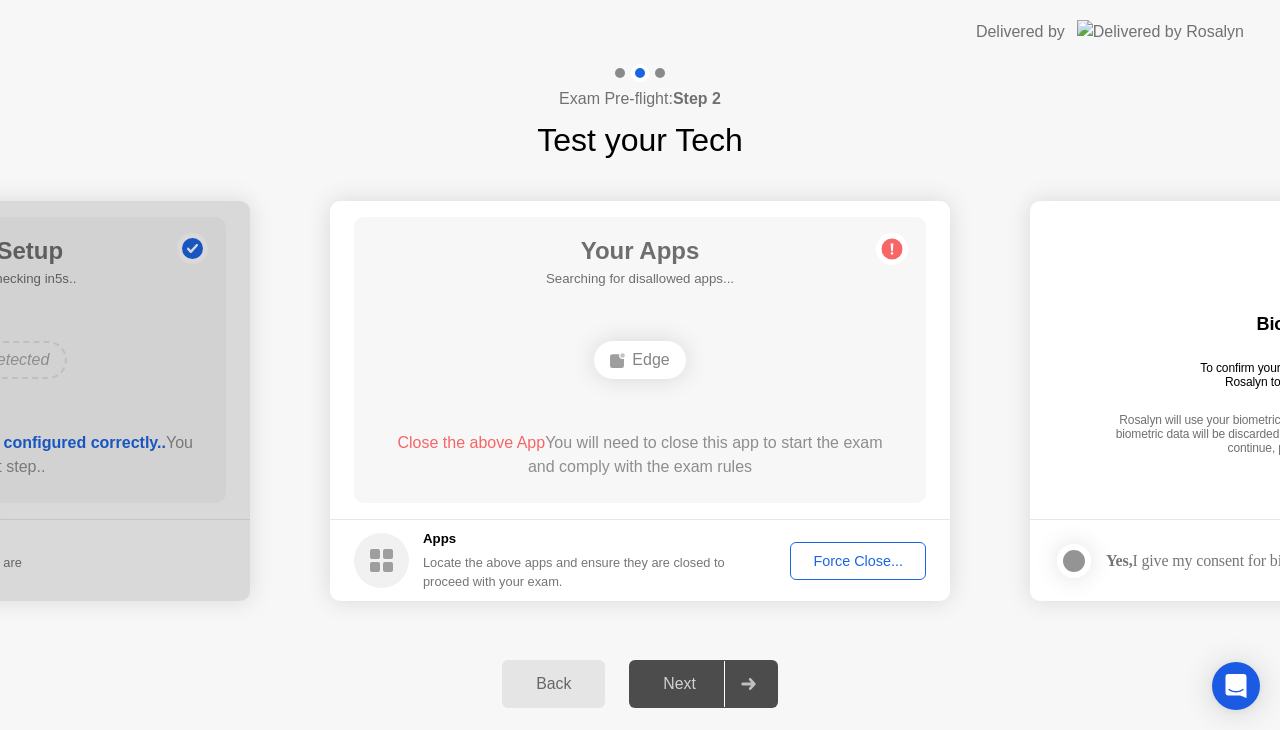click on "Edge" 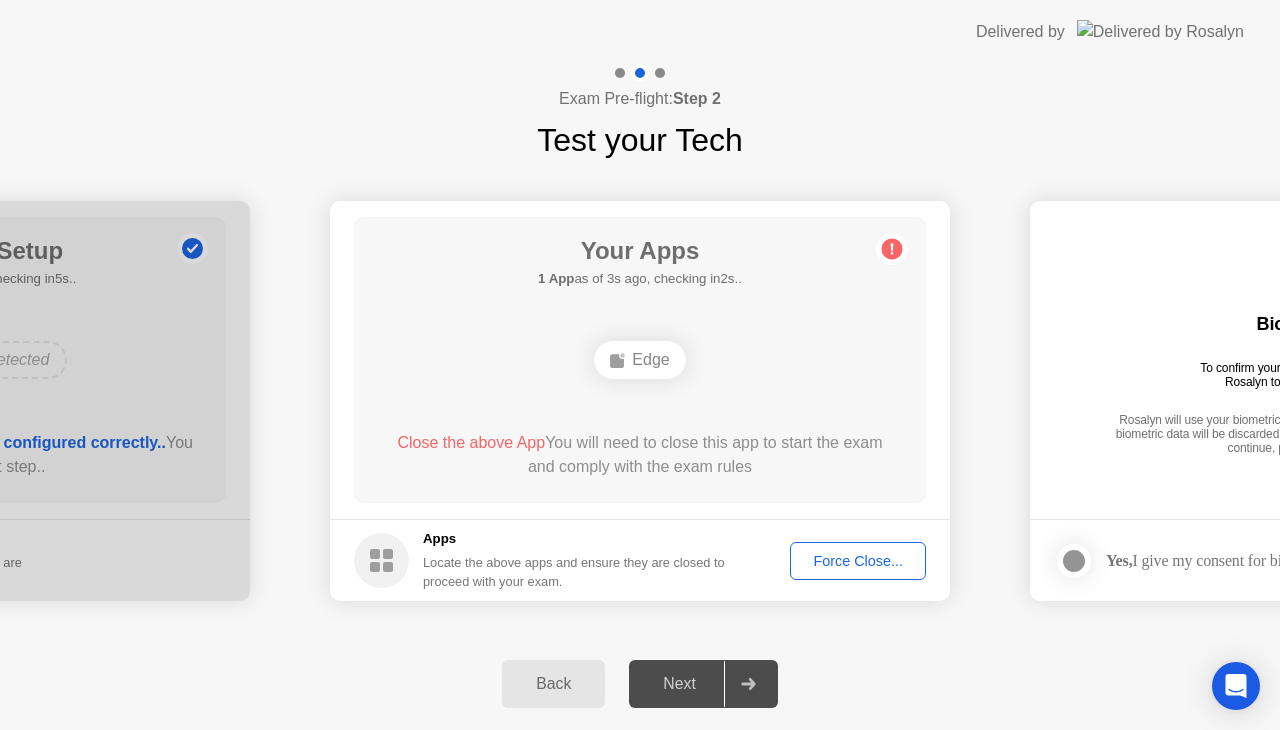 click on "Edge" 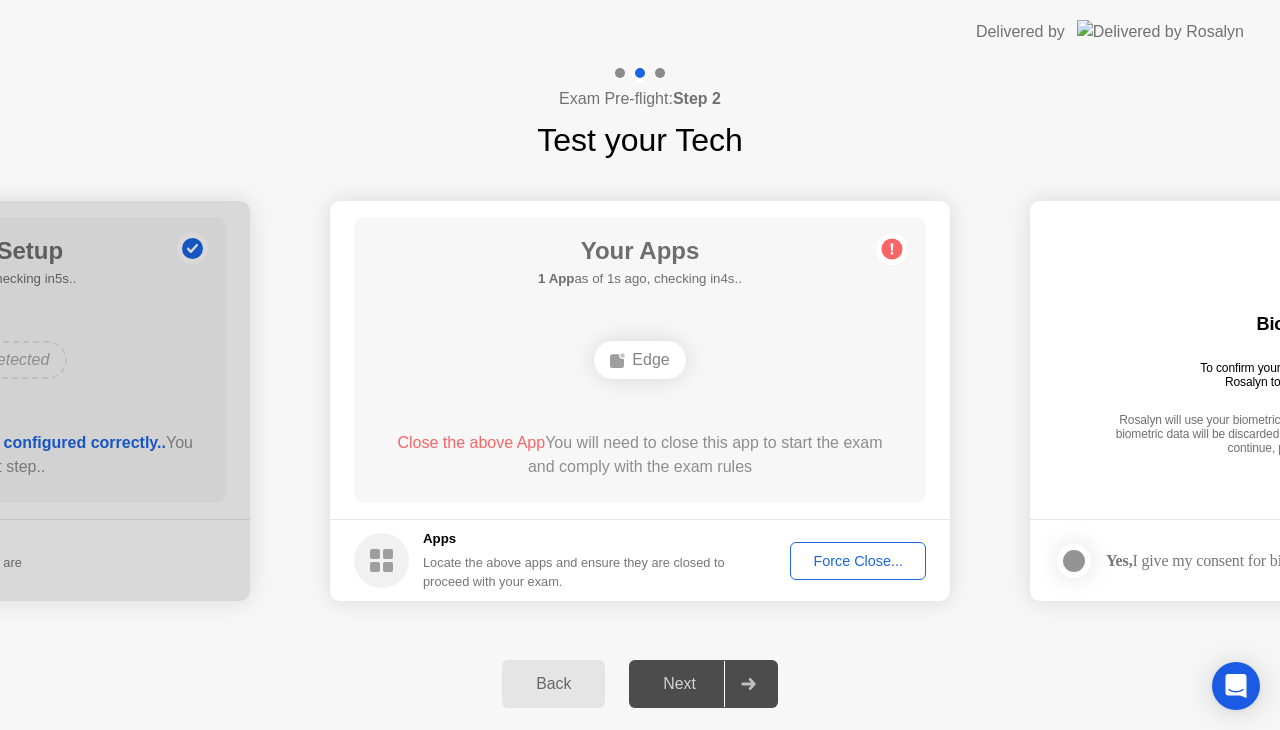 click on "Next" 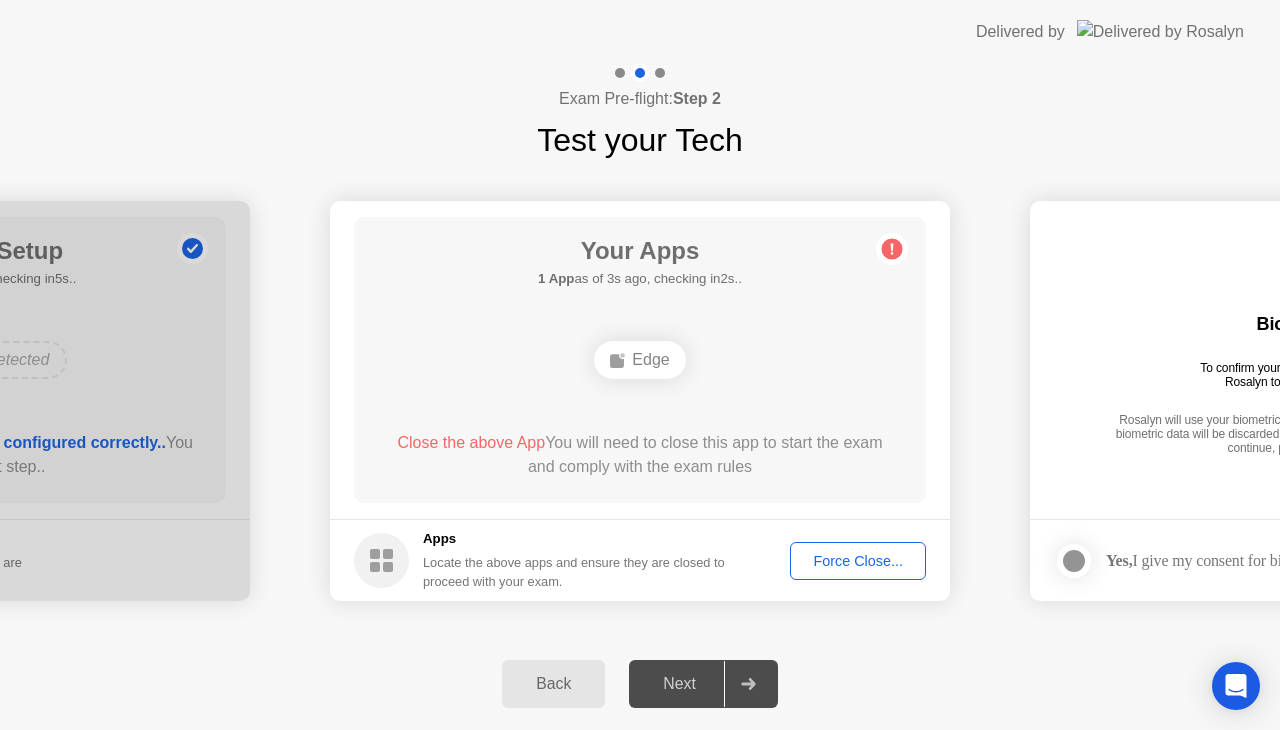 drag, startPoint x: 648, startPoint y: 354, endPoint x: 889, endPoint y: 252, distance: 261.69638 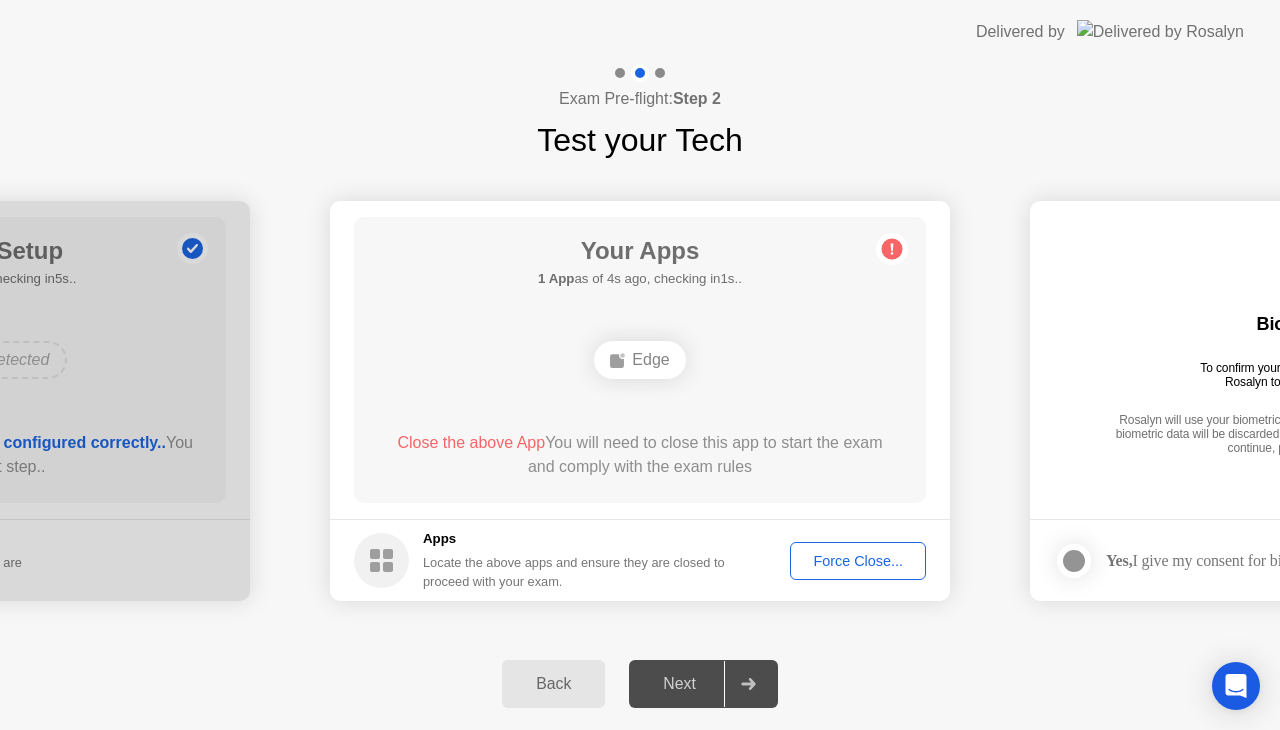 click on "Force Close..." 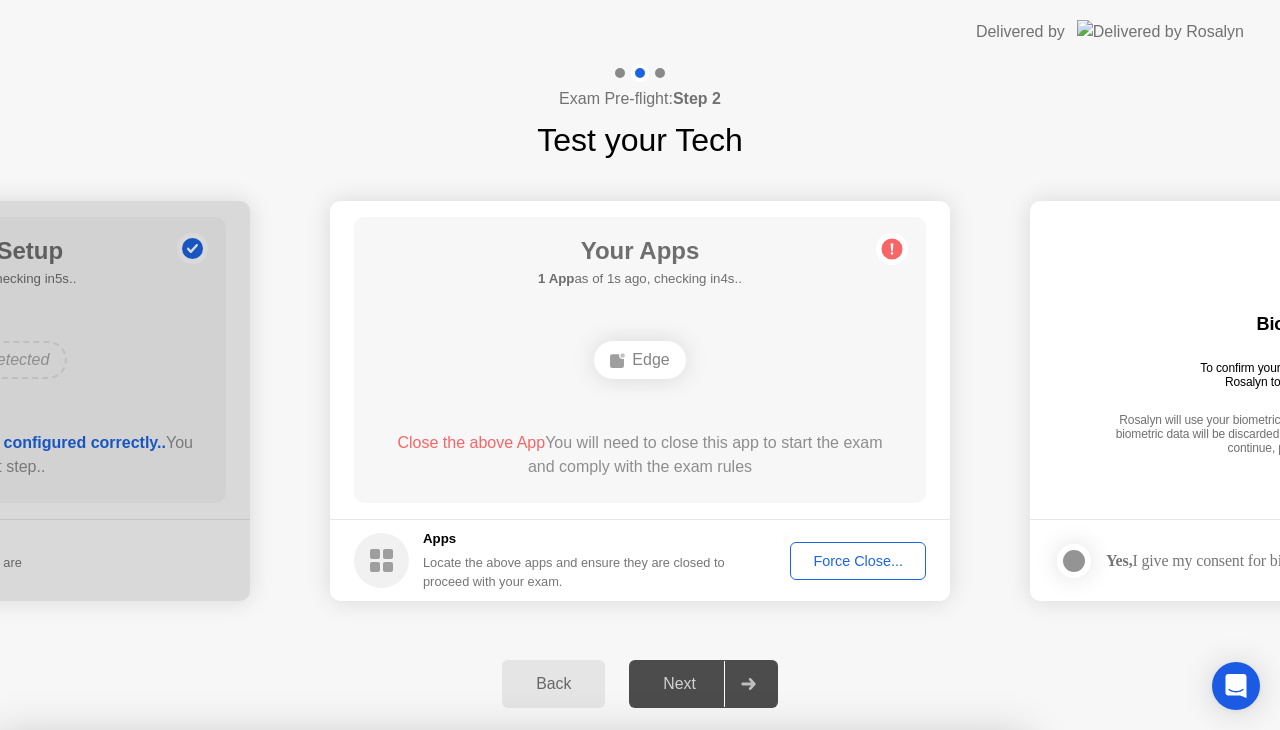 click on "Confirm" at bounding box center [579, 1006] 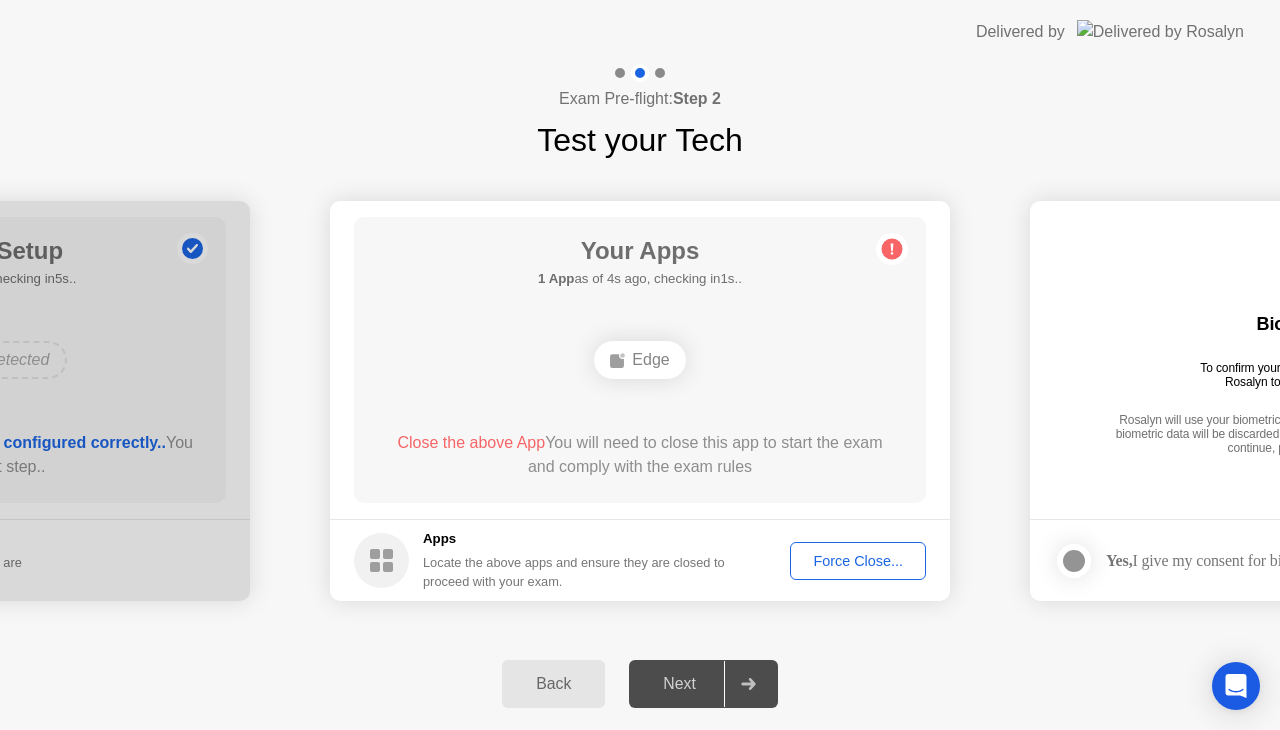click on "Locate the above apps and ensure they are closed to proceed with your exam." 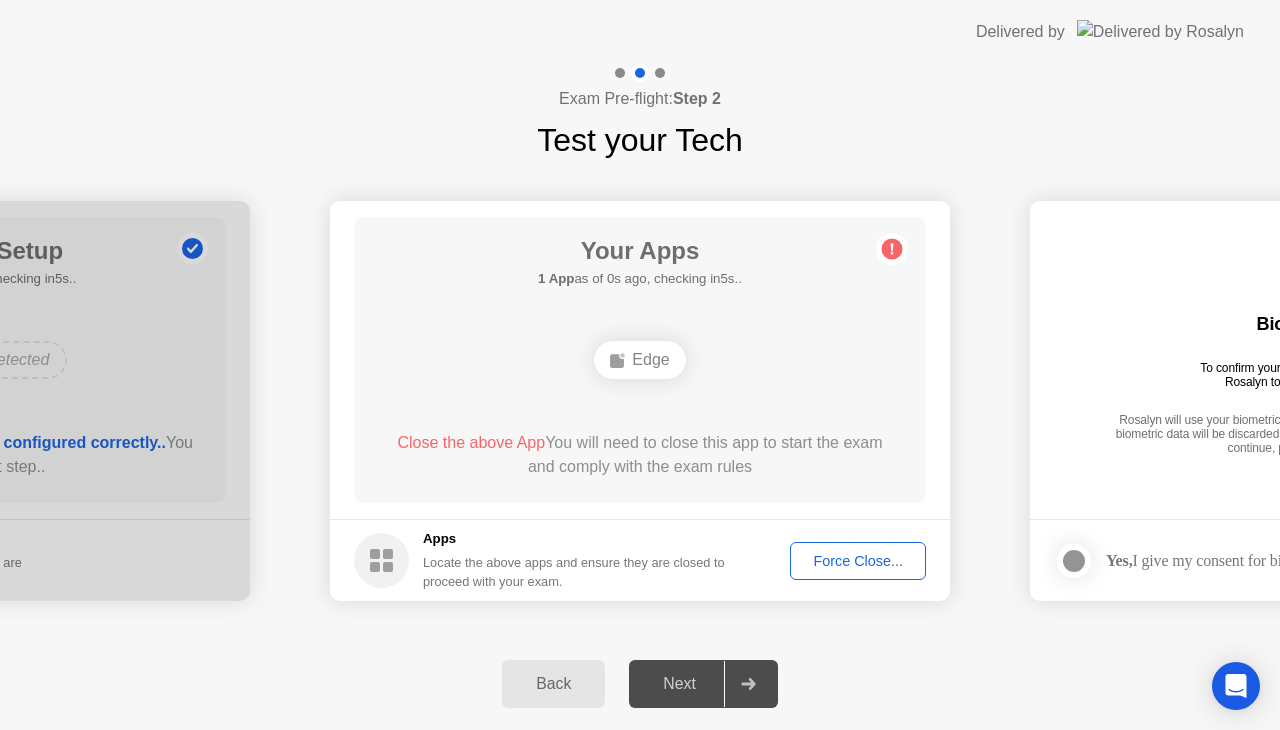 click on "Your Apps 1 App  as of 0s ago, checking in5s..  Edge  Close the above App  You will need to close this app to start the exam and comply with the exam rules" 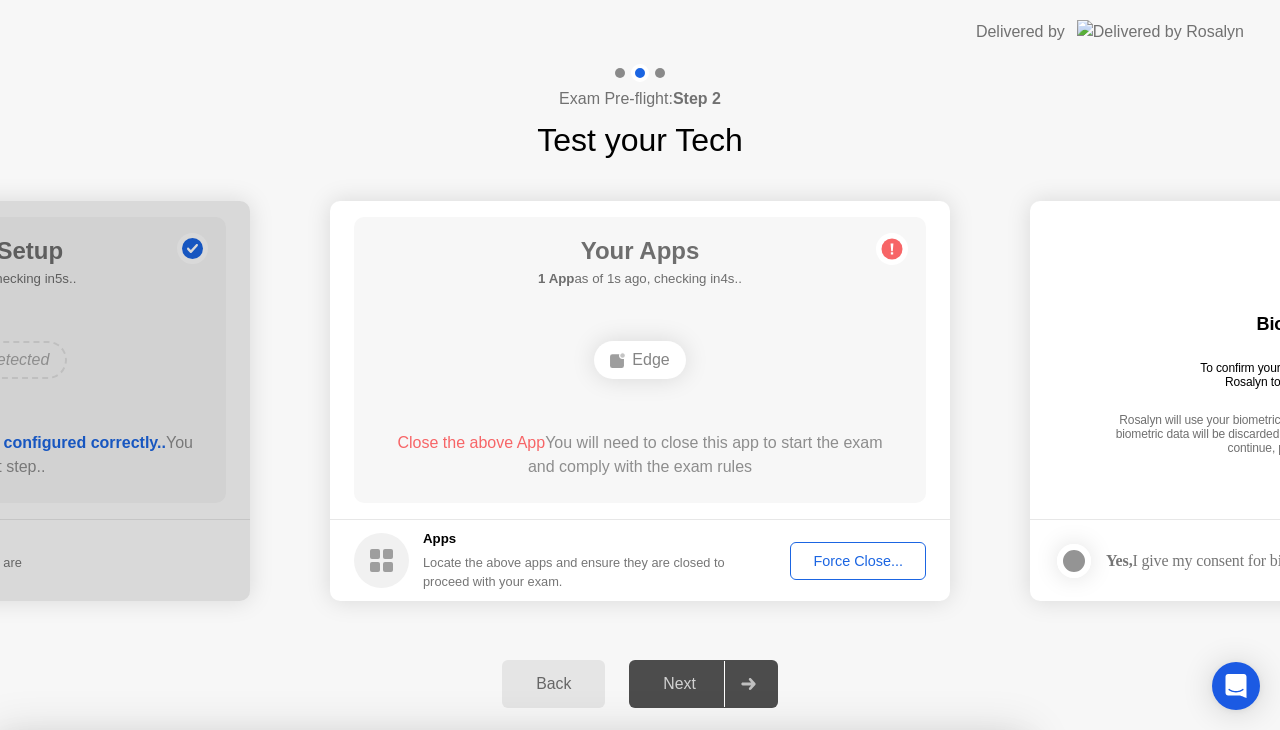 click on "Confirm" at bounding box center (579, 1006) 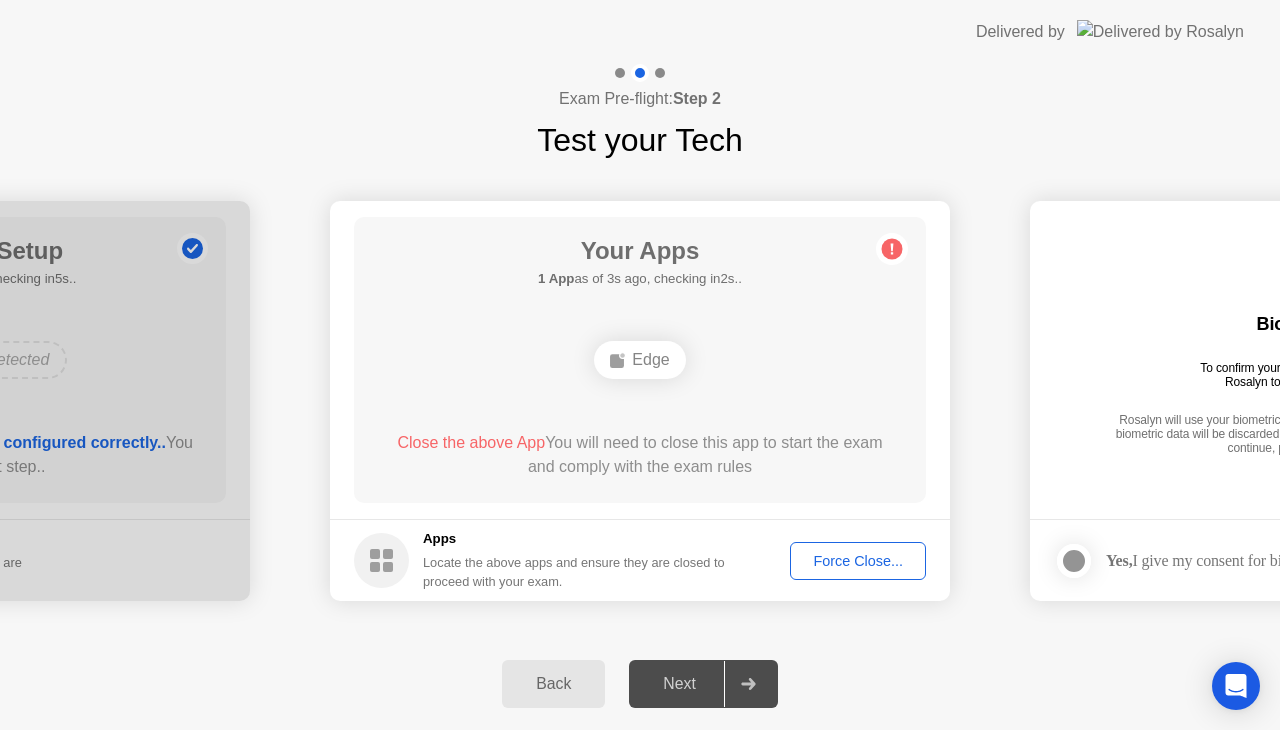 click 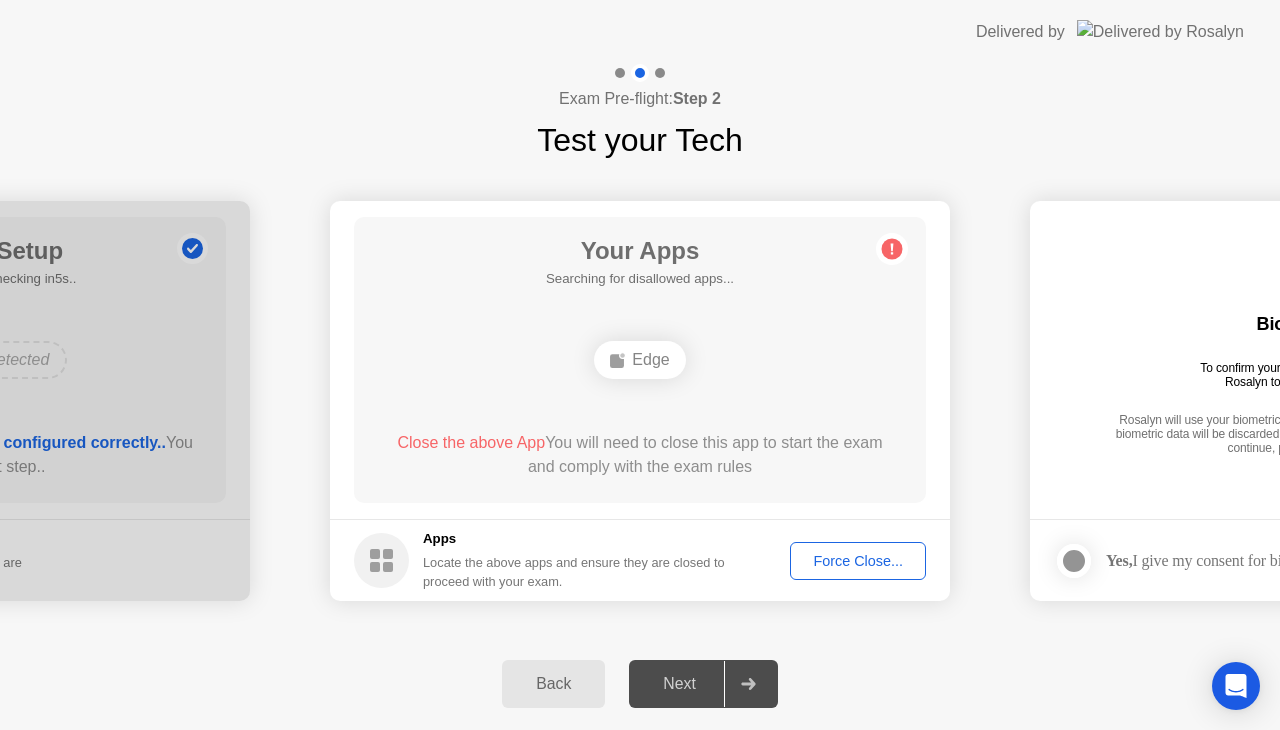 click on "Edge" 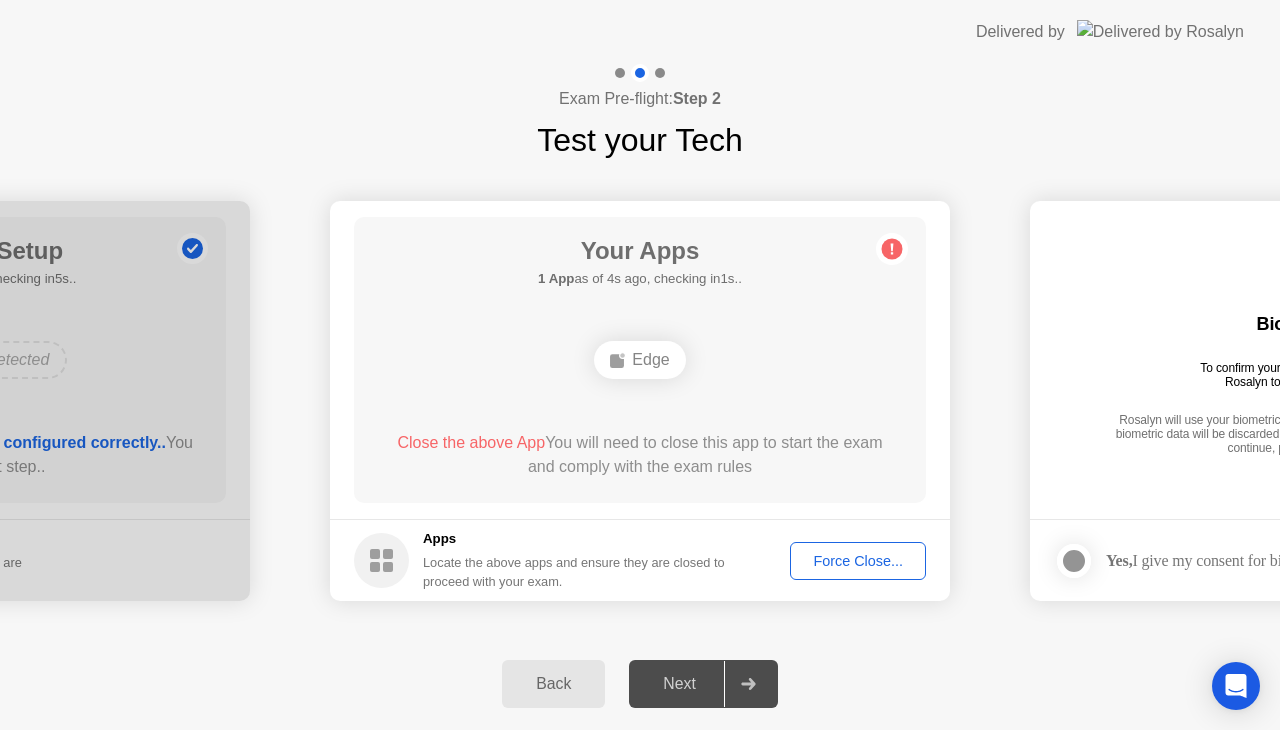 click on "Edge" 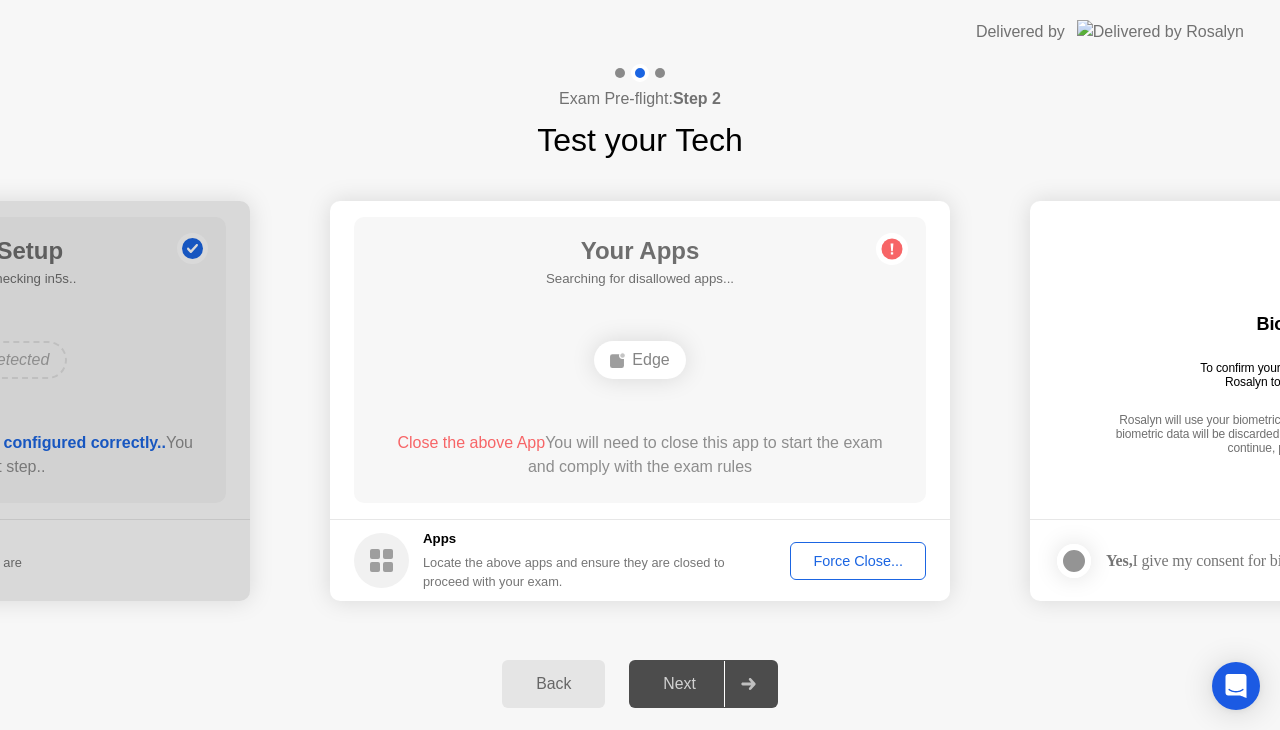 click 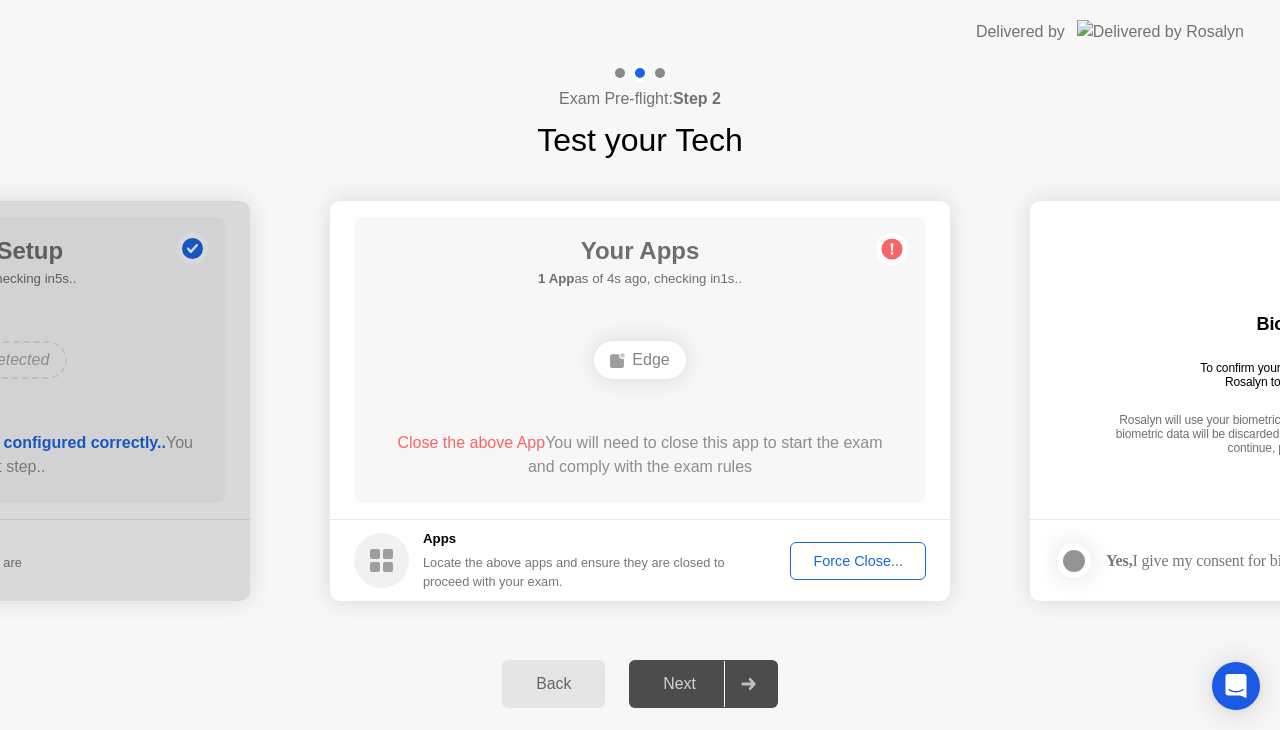 click on "Force Close..." 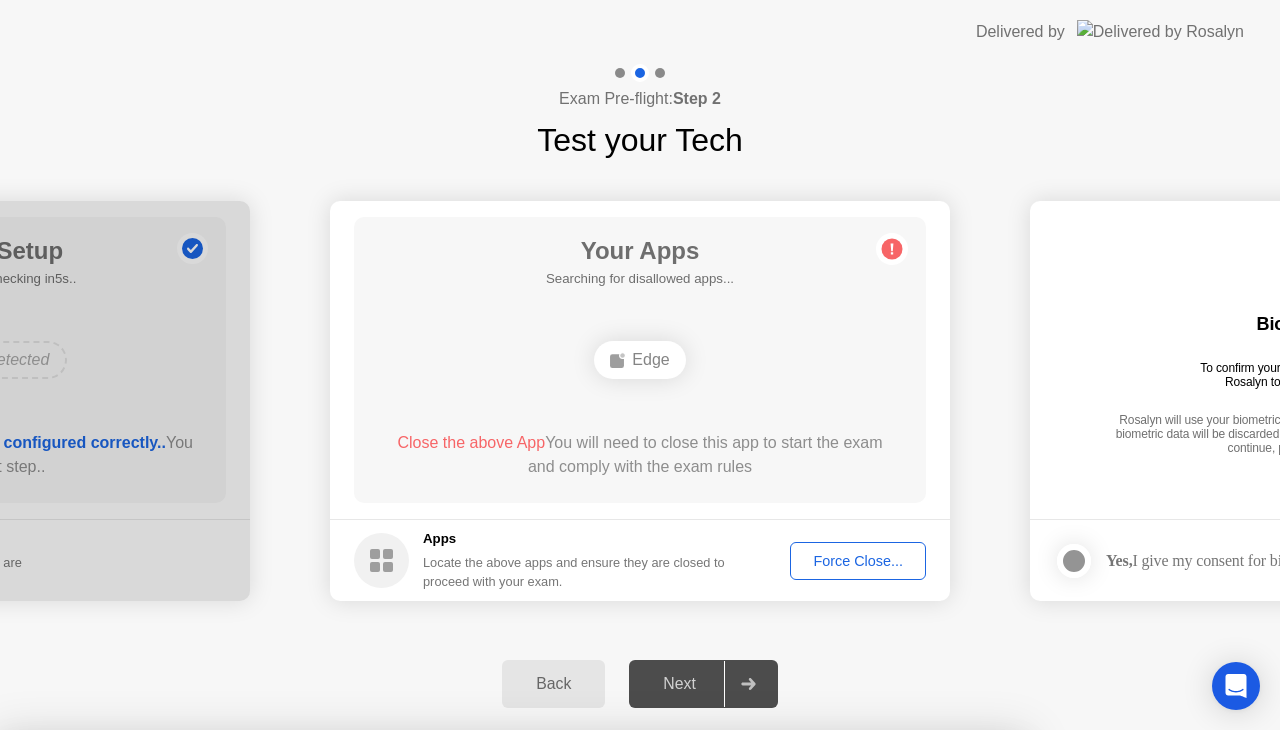 click on "Confirm" at bounding box center [579, 1006] 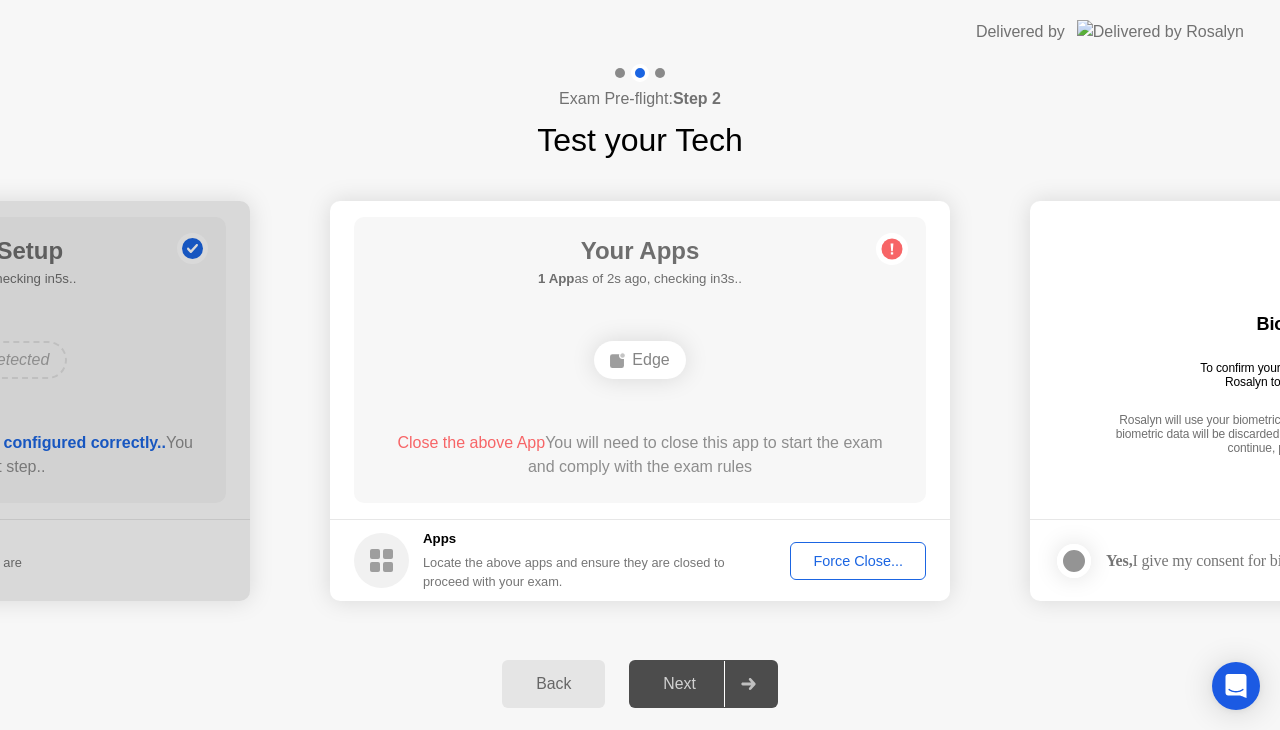 type 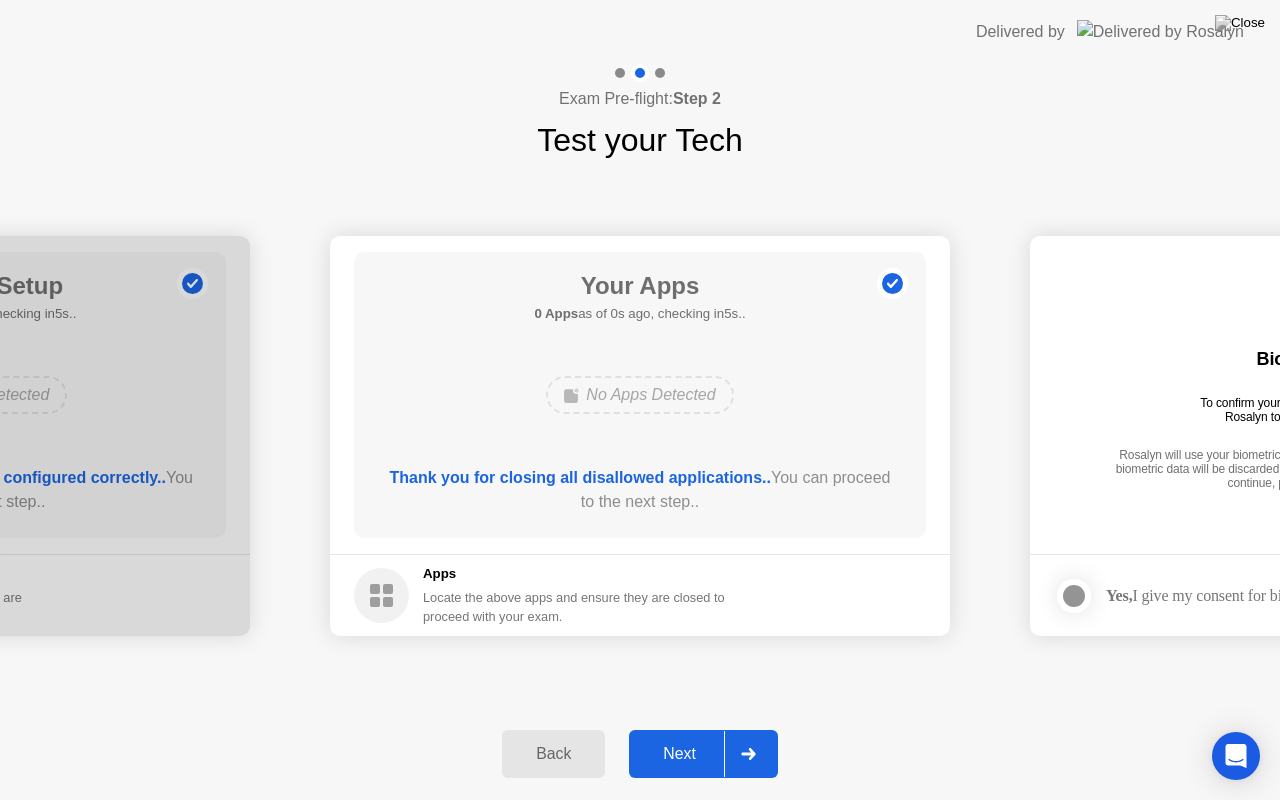 click on "Next" 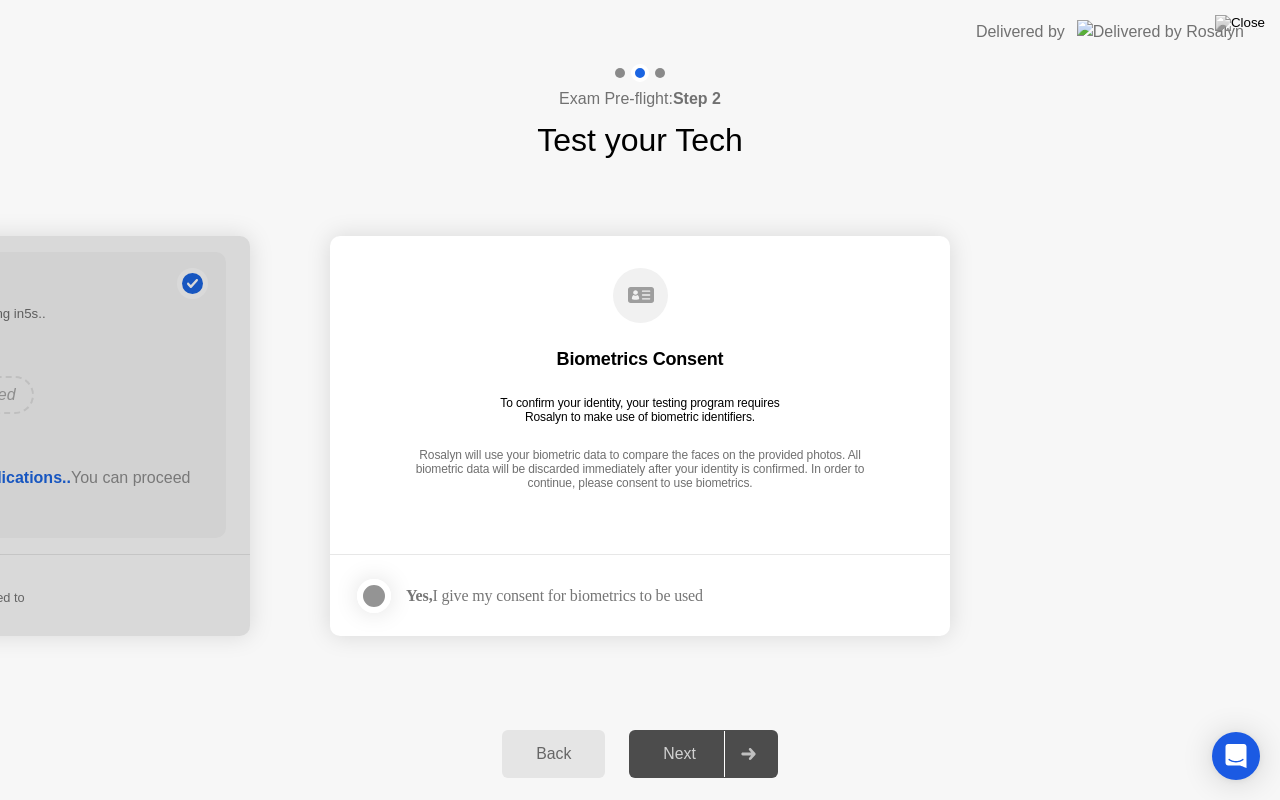 click 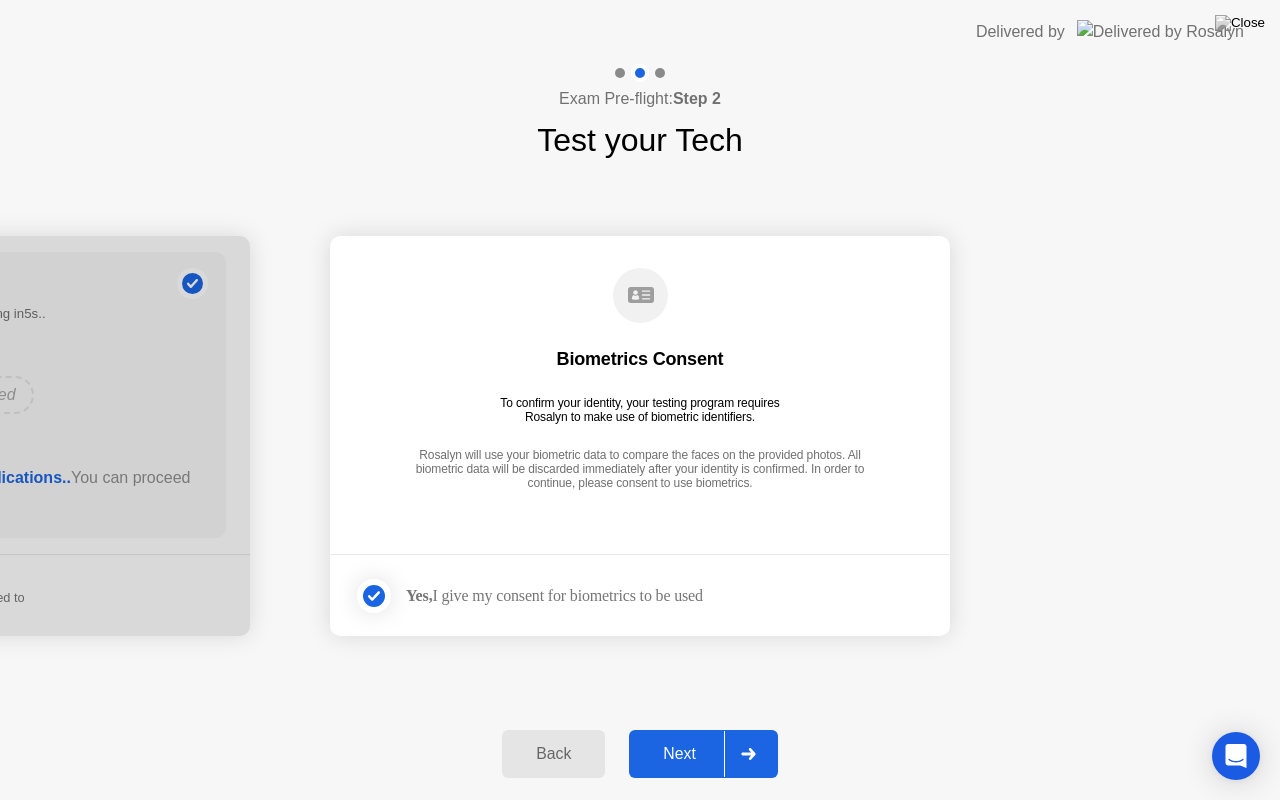click on "Next" 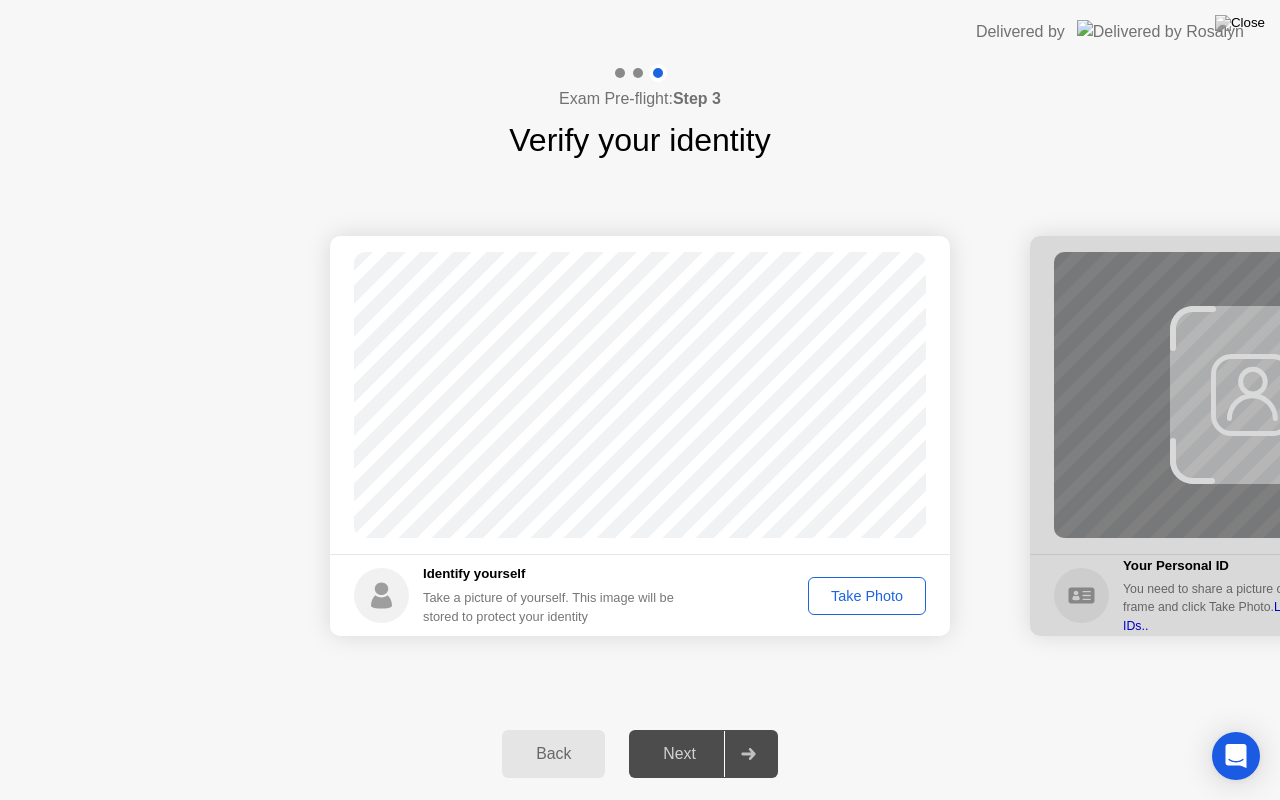 click on "Take Photo" 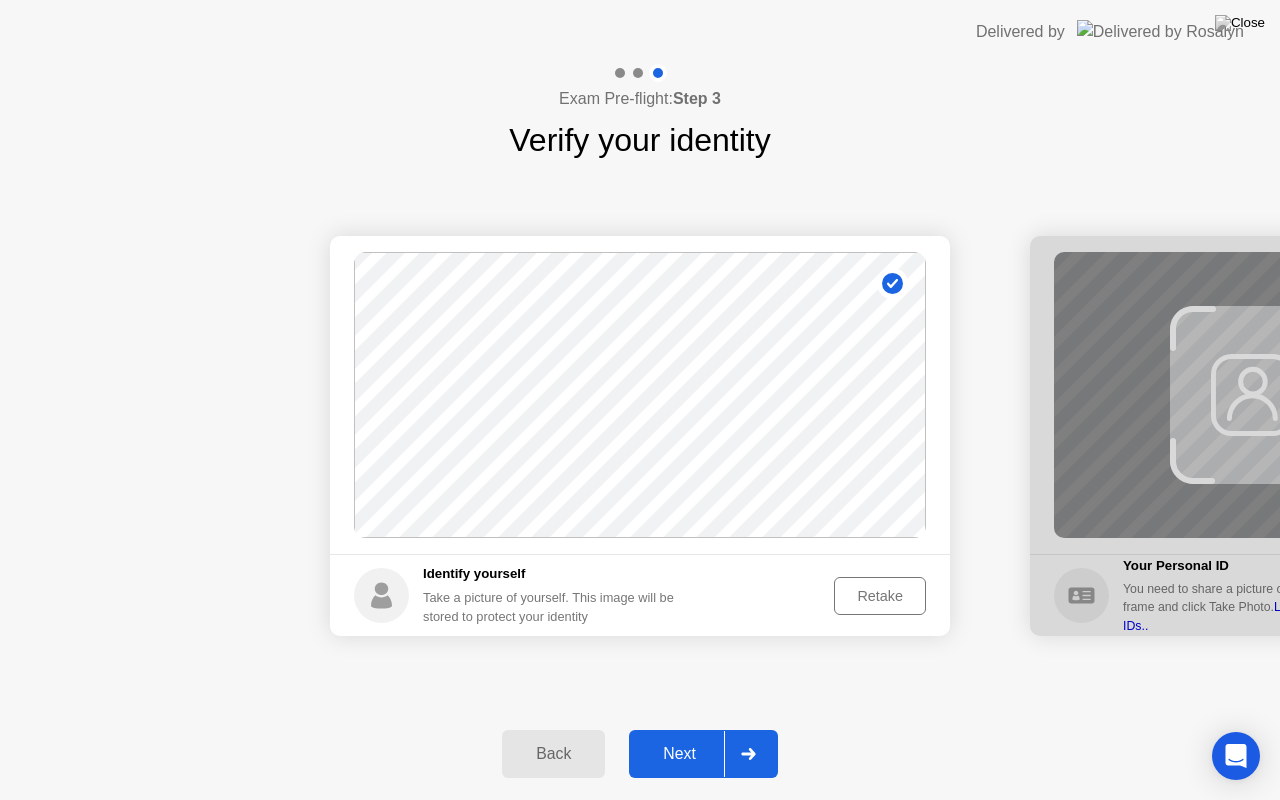 click on "Next" 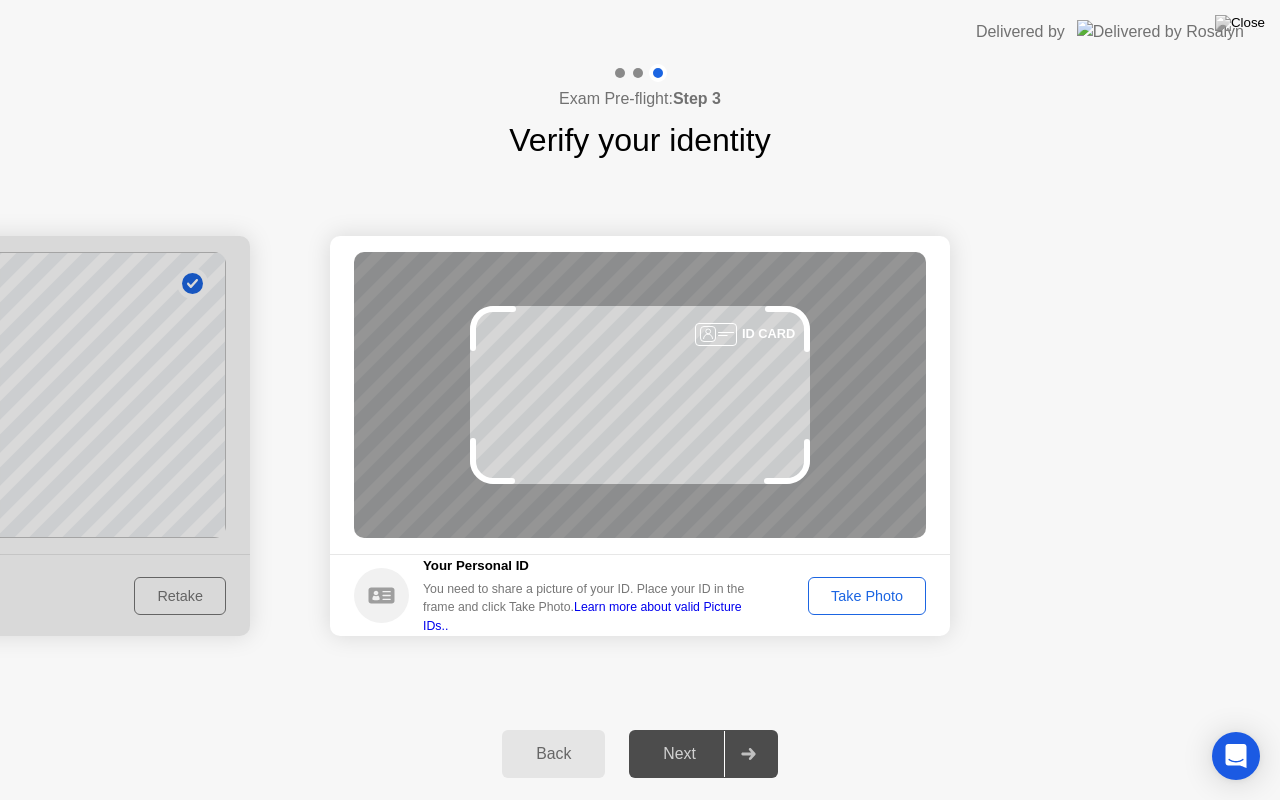 click on "Take Photo" 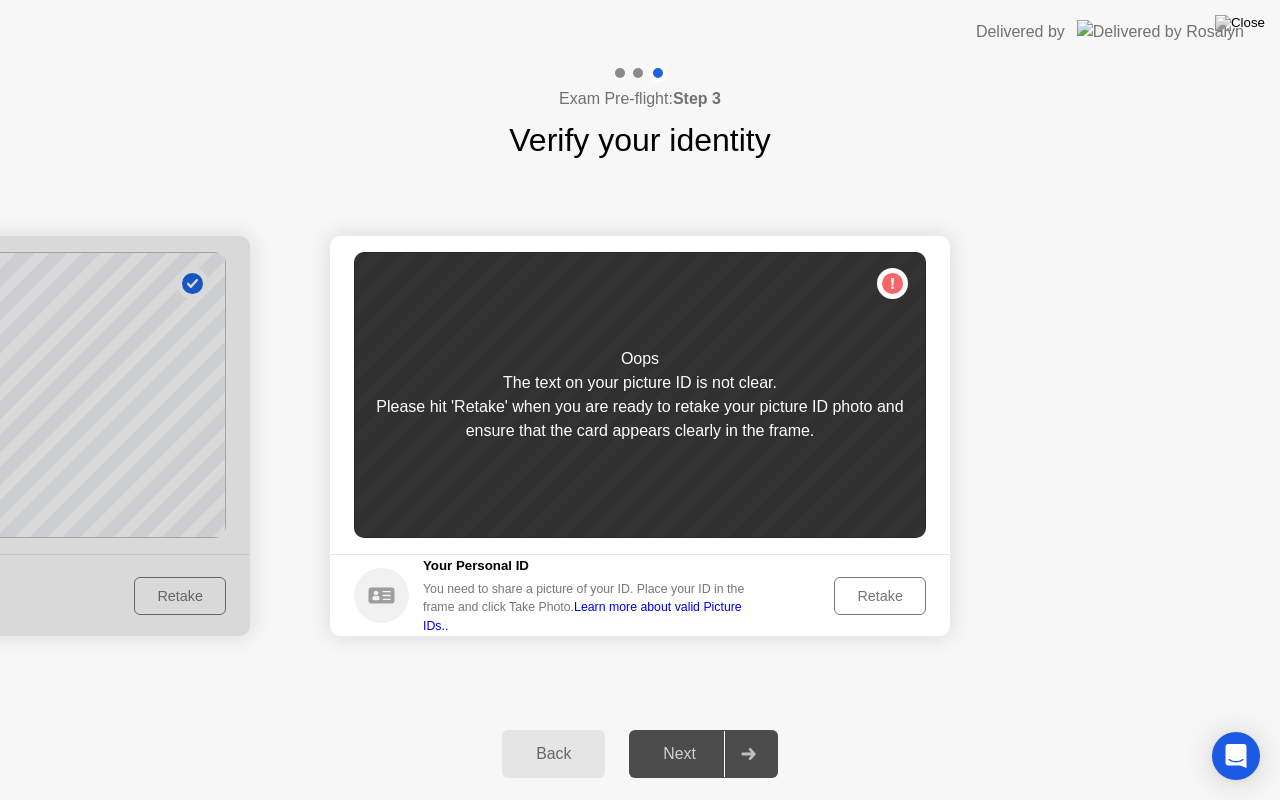 click on "Retake" 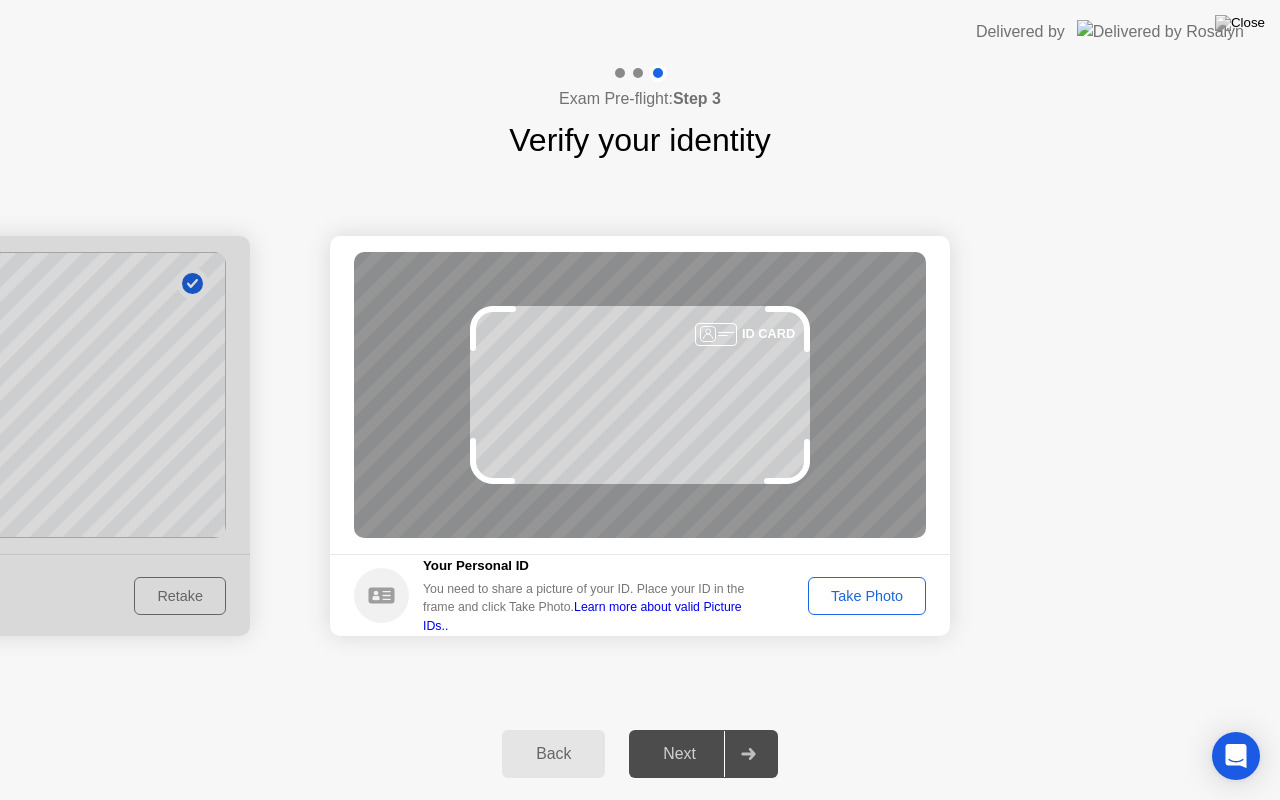 click on "Take Photo" 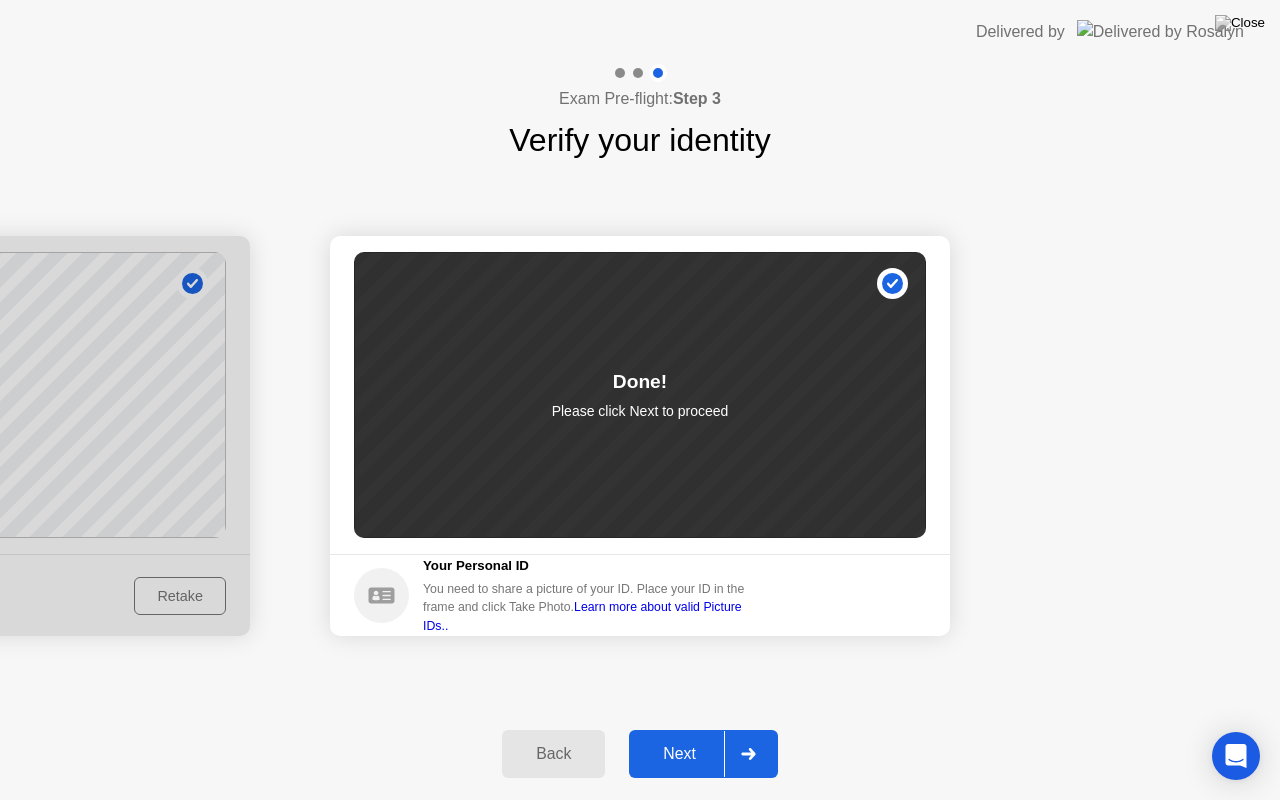 click on "Next" 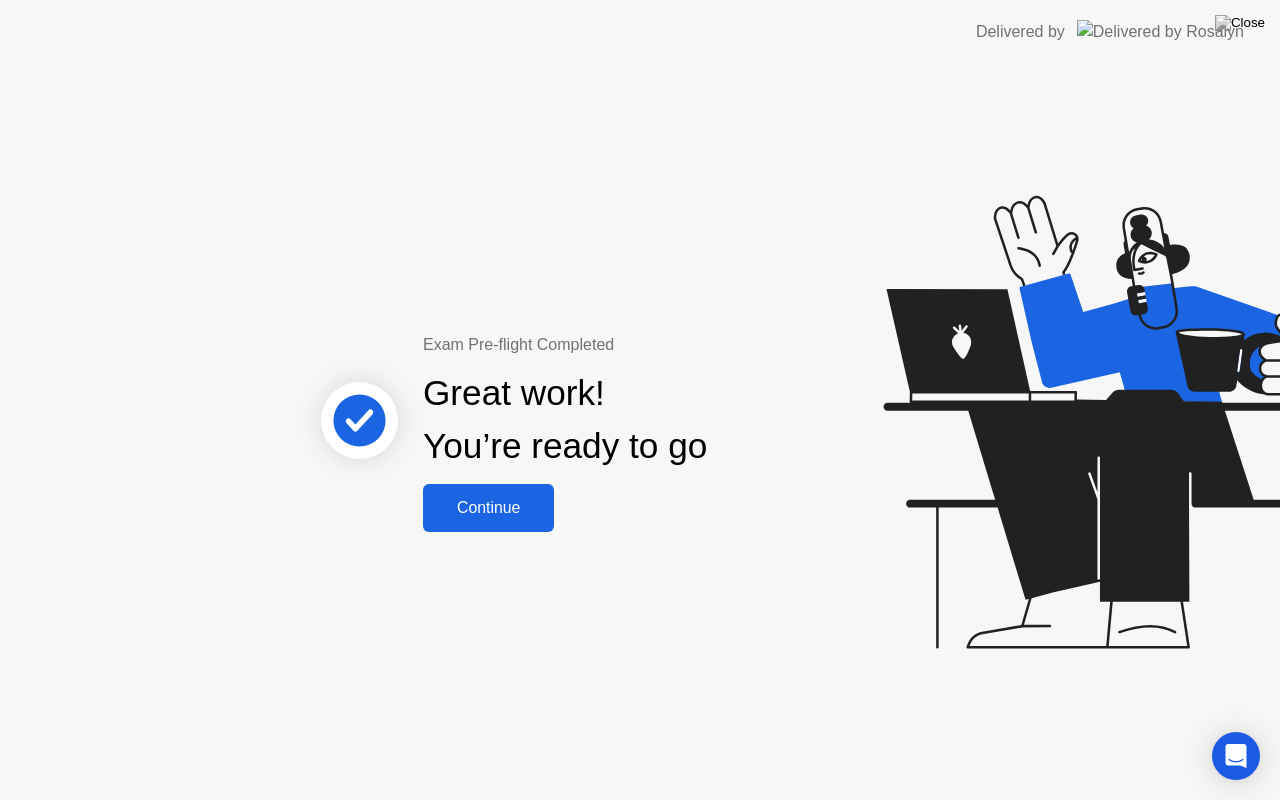 click on "Continue" 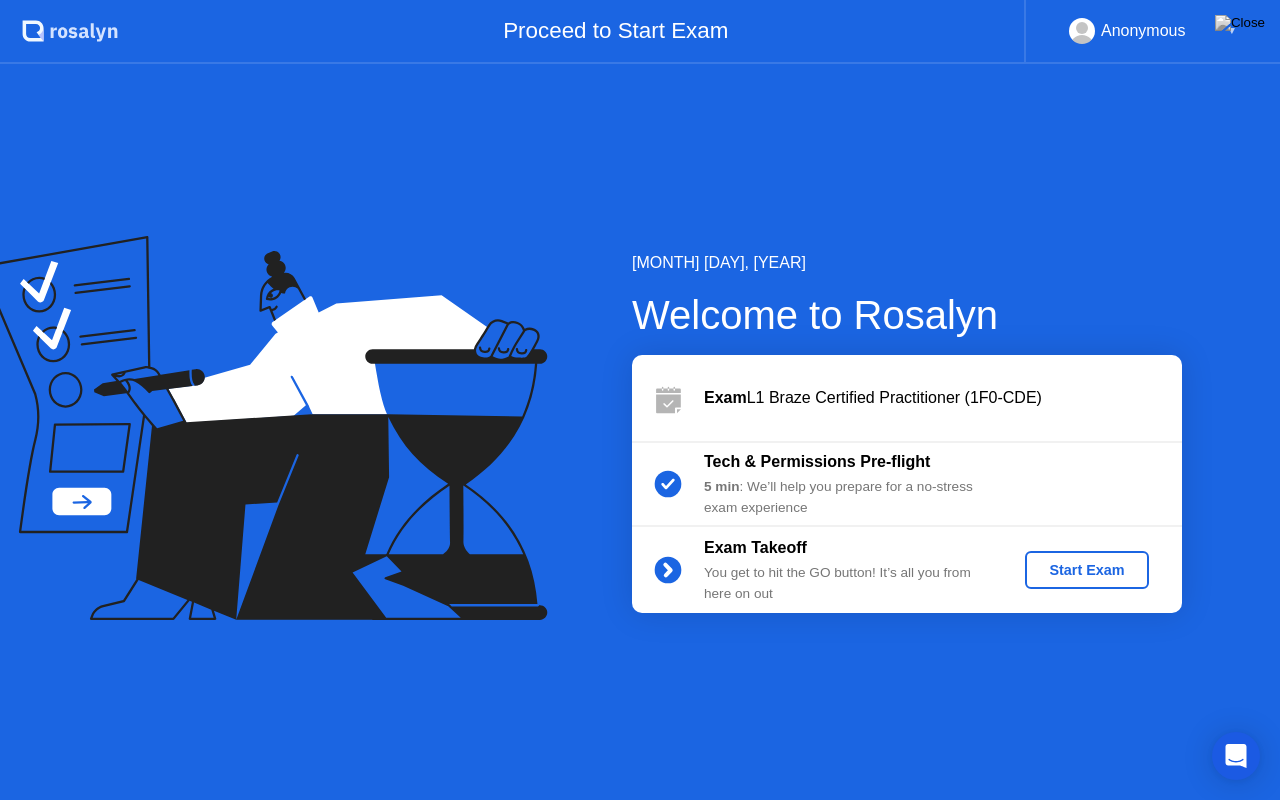 click on "Start Exam" 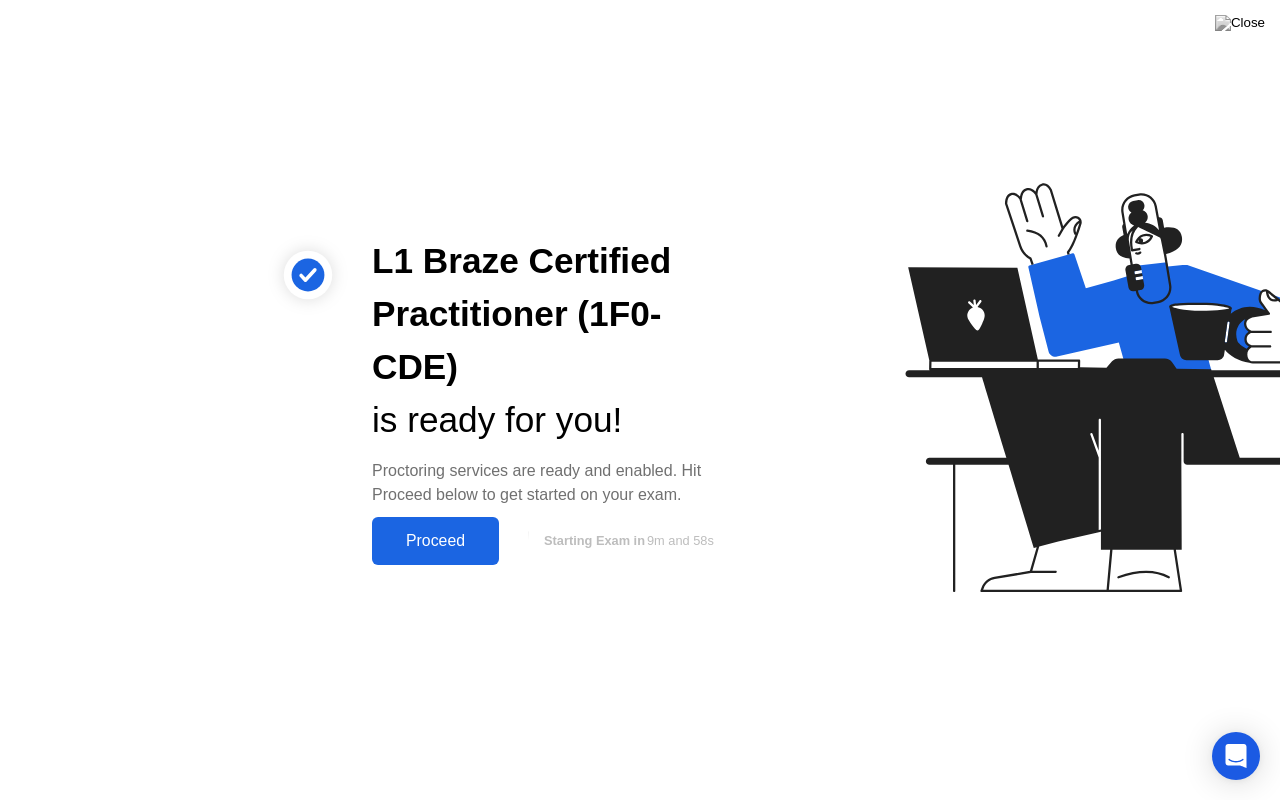 click on "Proceed" 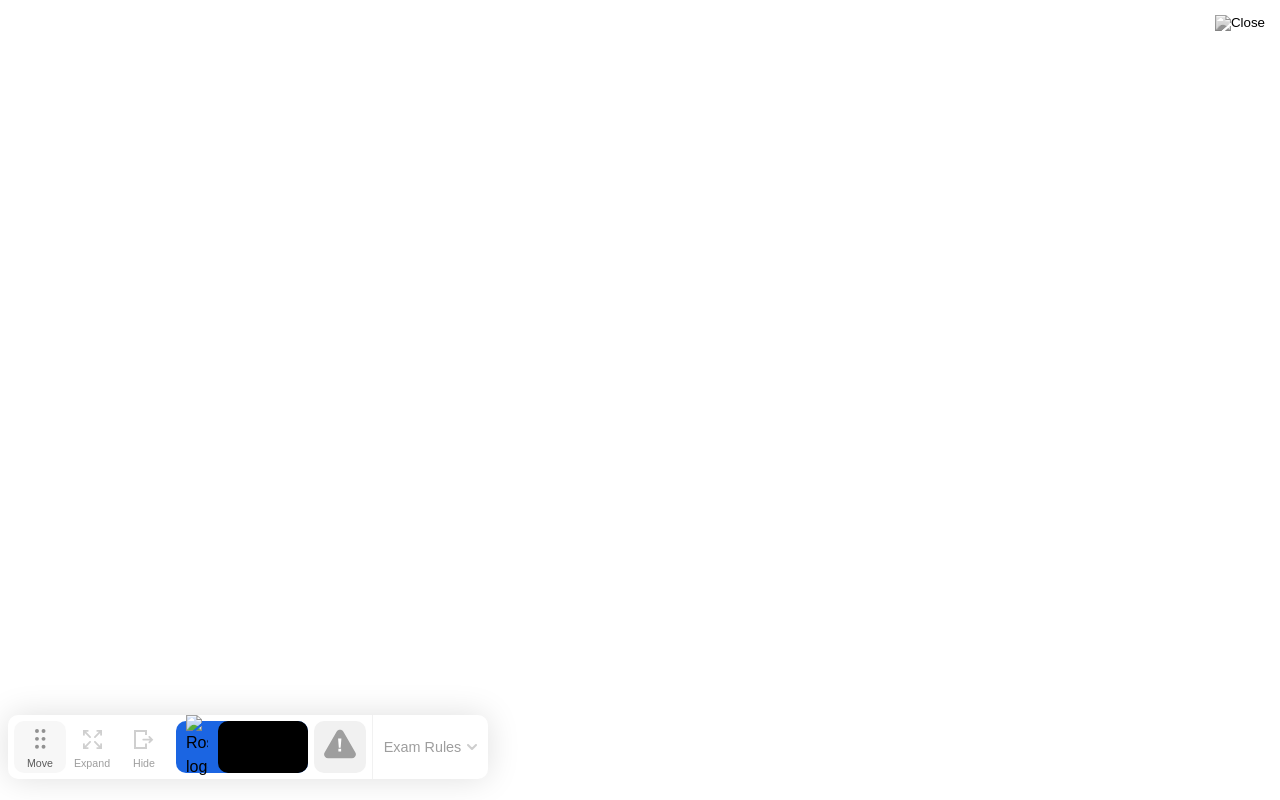 drag, startPoint x: 434, startPoint y: 762, endPoint x: 42, endPoint y: 741, distance: 392.5621 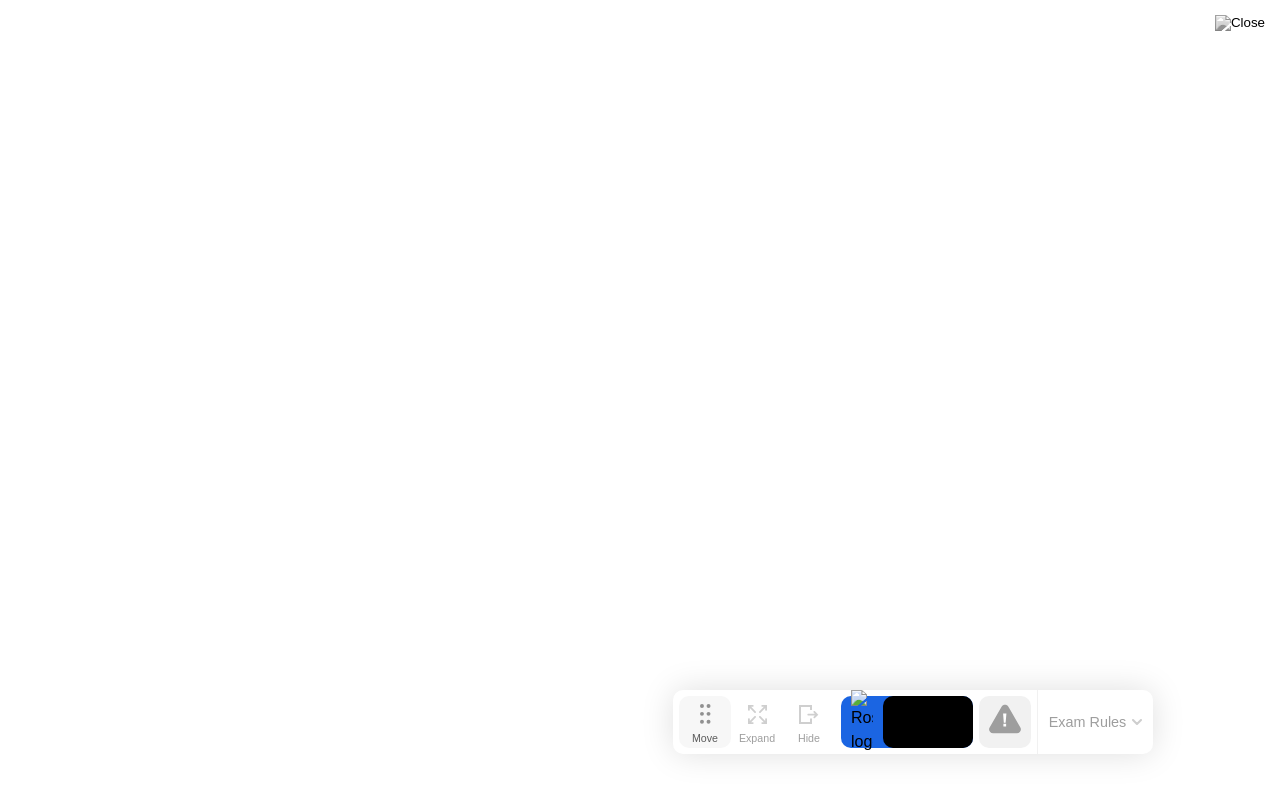 drag, startPoint x: 38, startPoint y: 744, endPoint x: 704, endPoint y: 721, distance: 666.39703 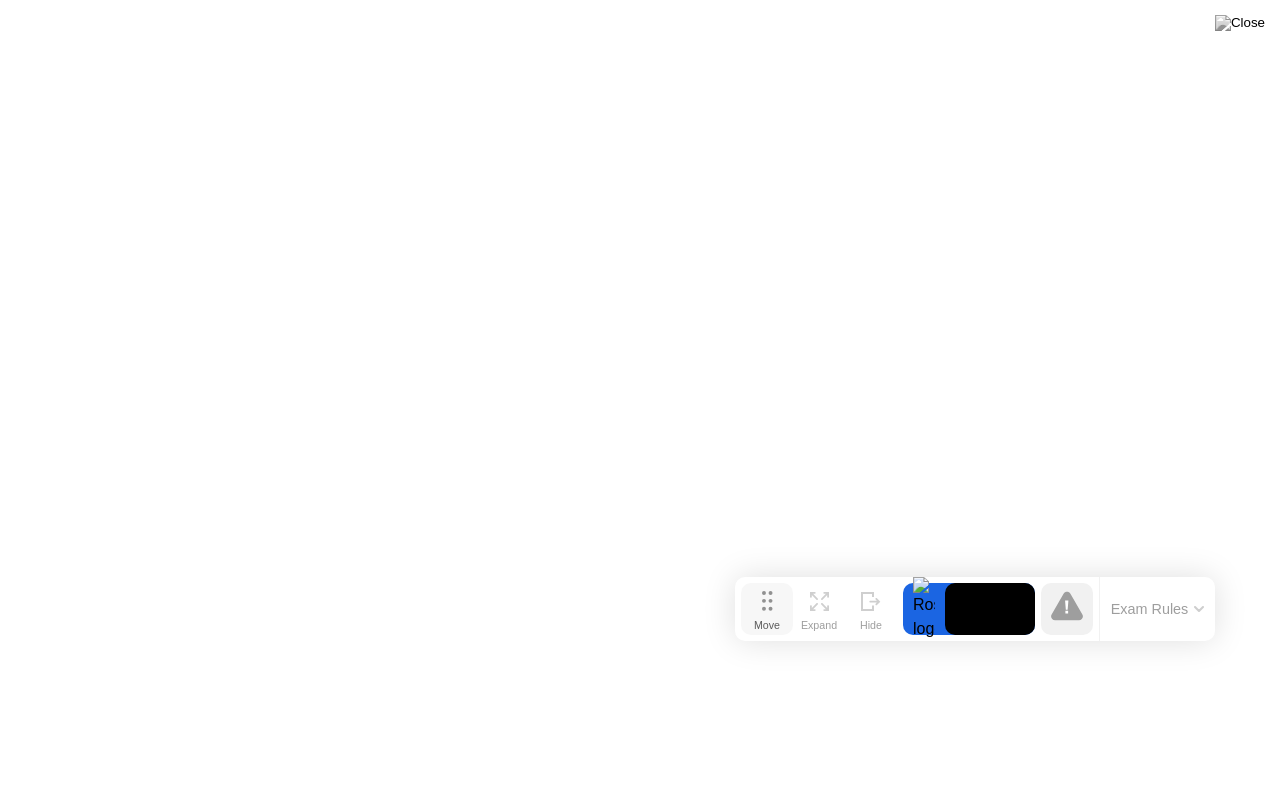 drag, startPoint x: 702, startPoint y: 719, endPoint x: 763, endPoint y: 603, distance: 131.06105 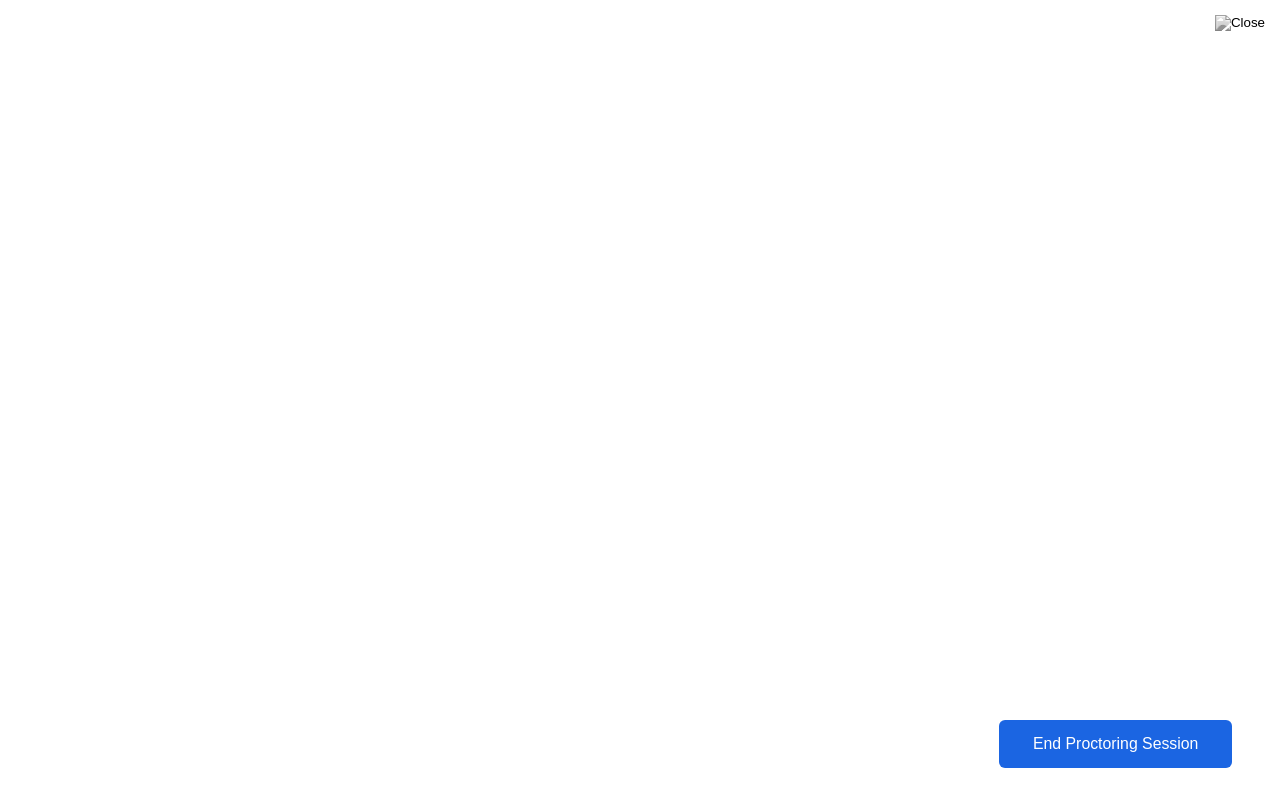 click on "End Proctoring Session" 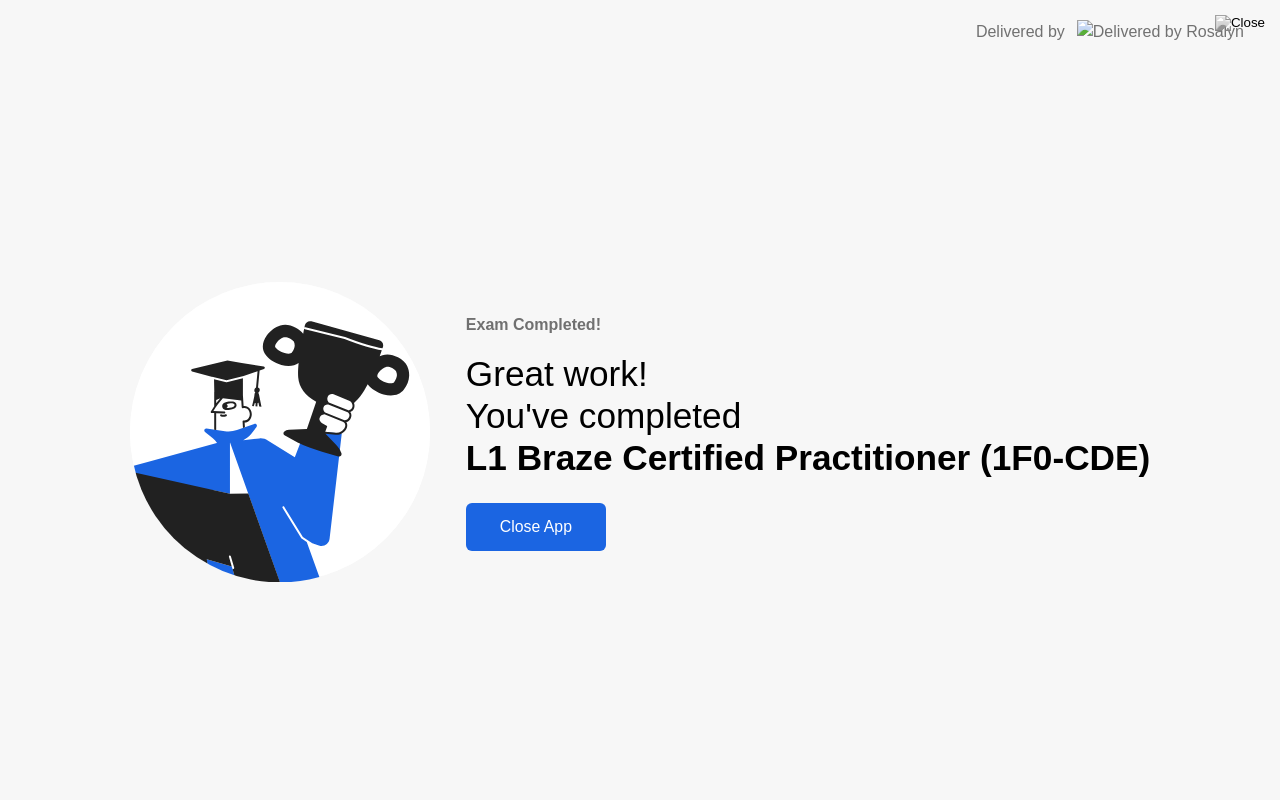 click on "Close App" 